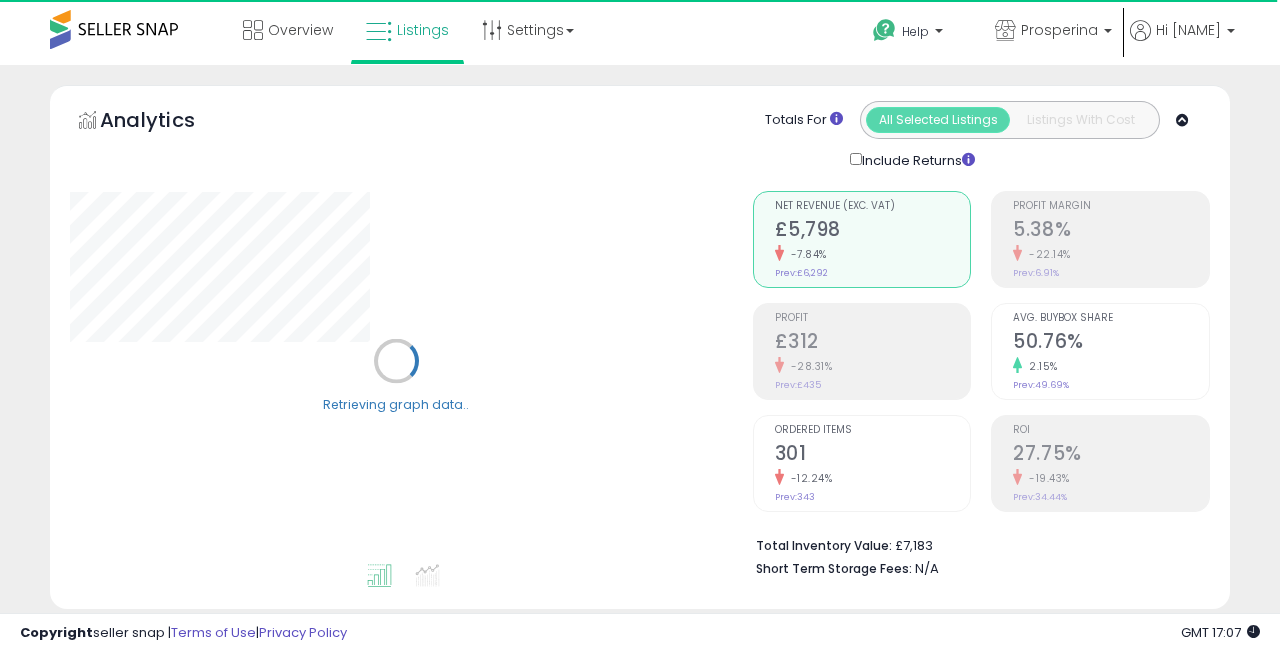 scroll, scrollTop: 0, scrollLeft: 0, axis: both 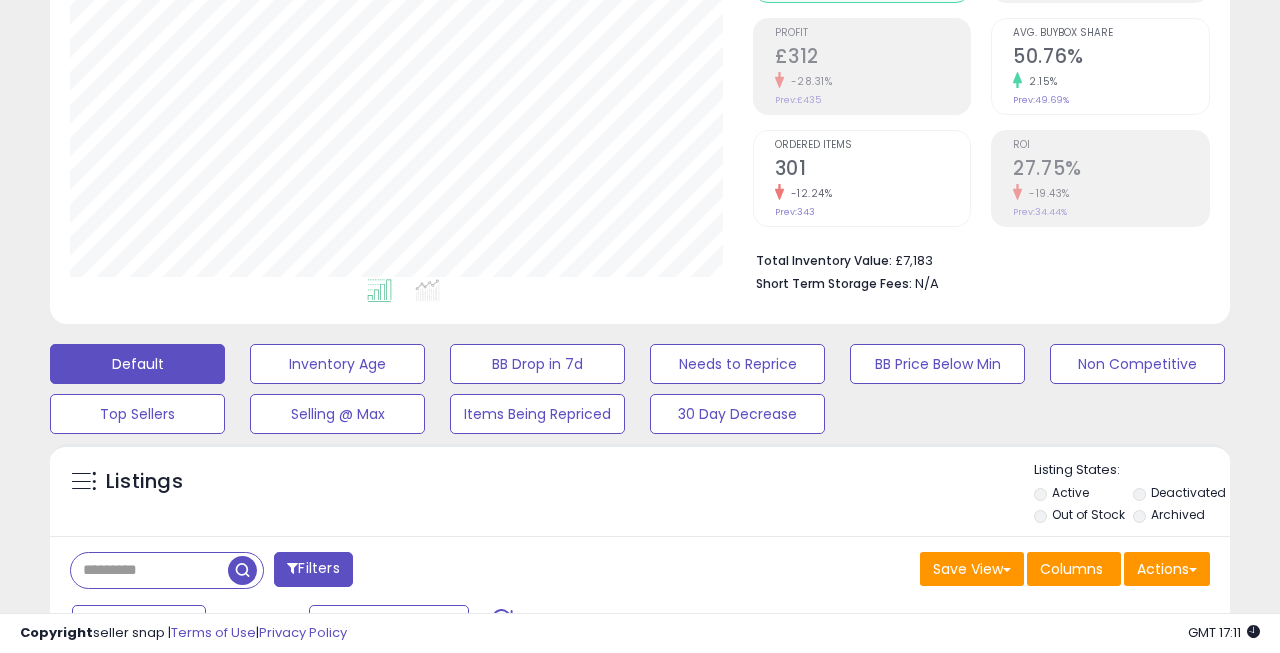 click at bounding box center (149, 570) 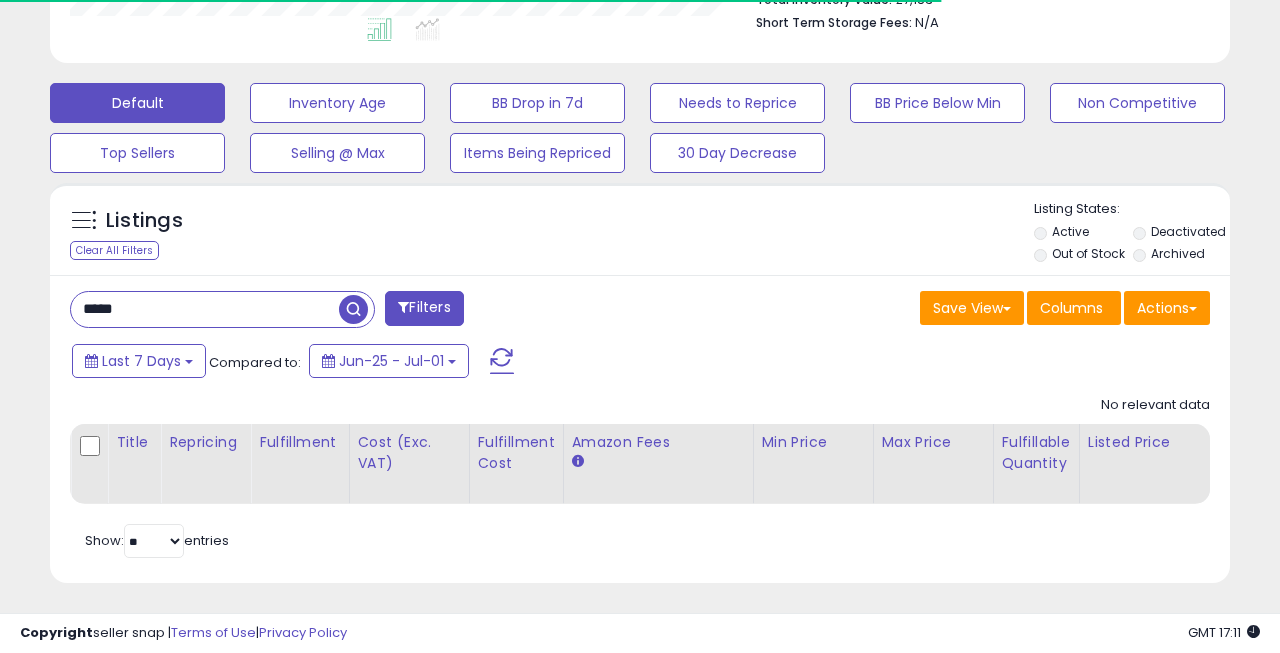 scroll, scrollTop: 545, scrollLeft: 0, axis: vertical 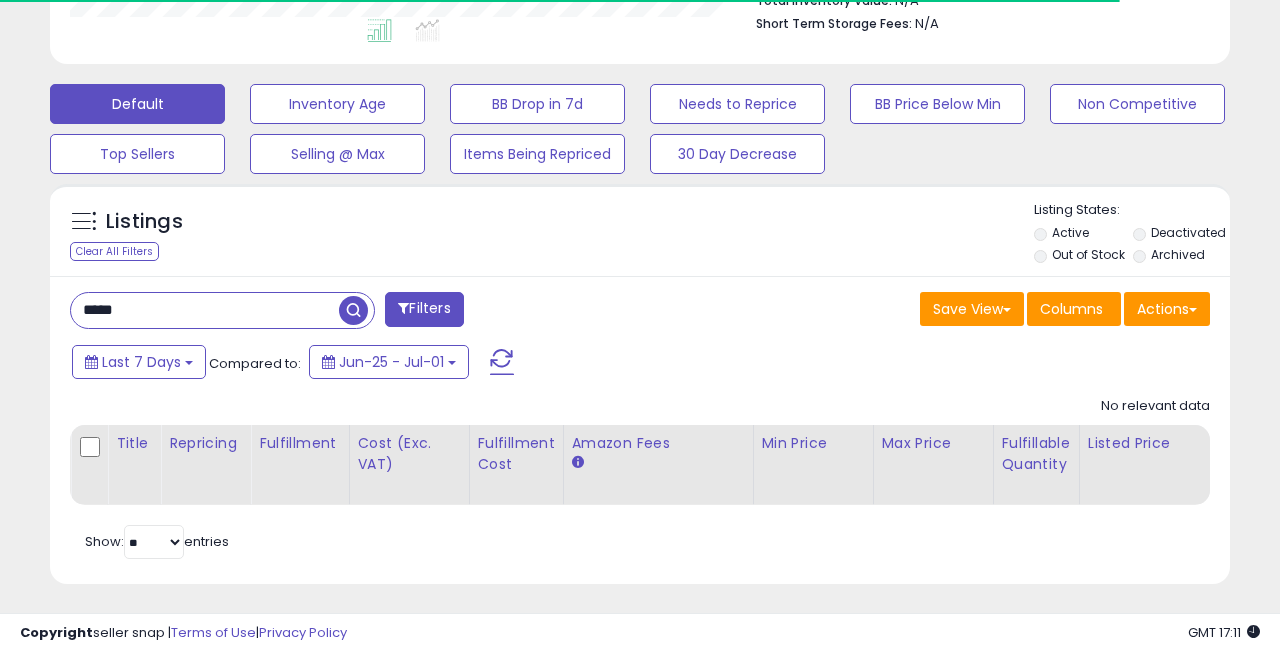 click at bounding box center [353, 310] 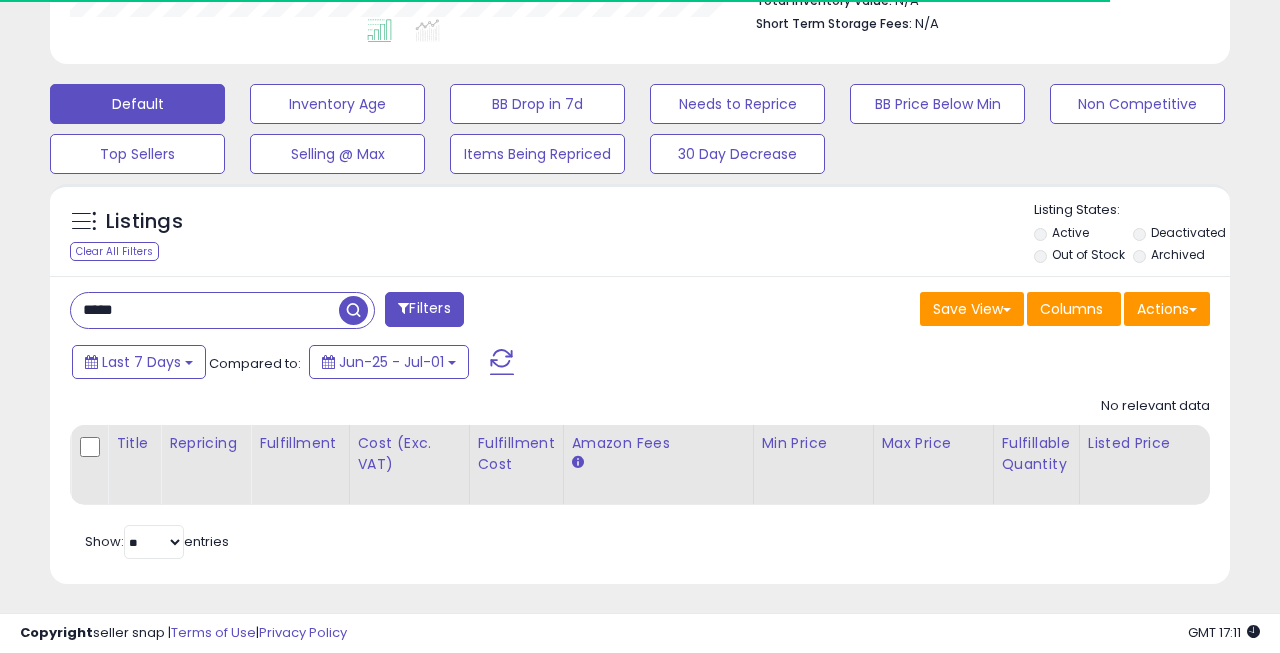 scroll, scrollTop: 999590, scrollLeft: 999317, axis: both 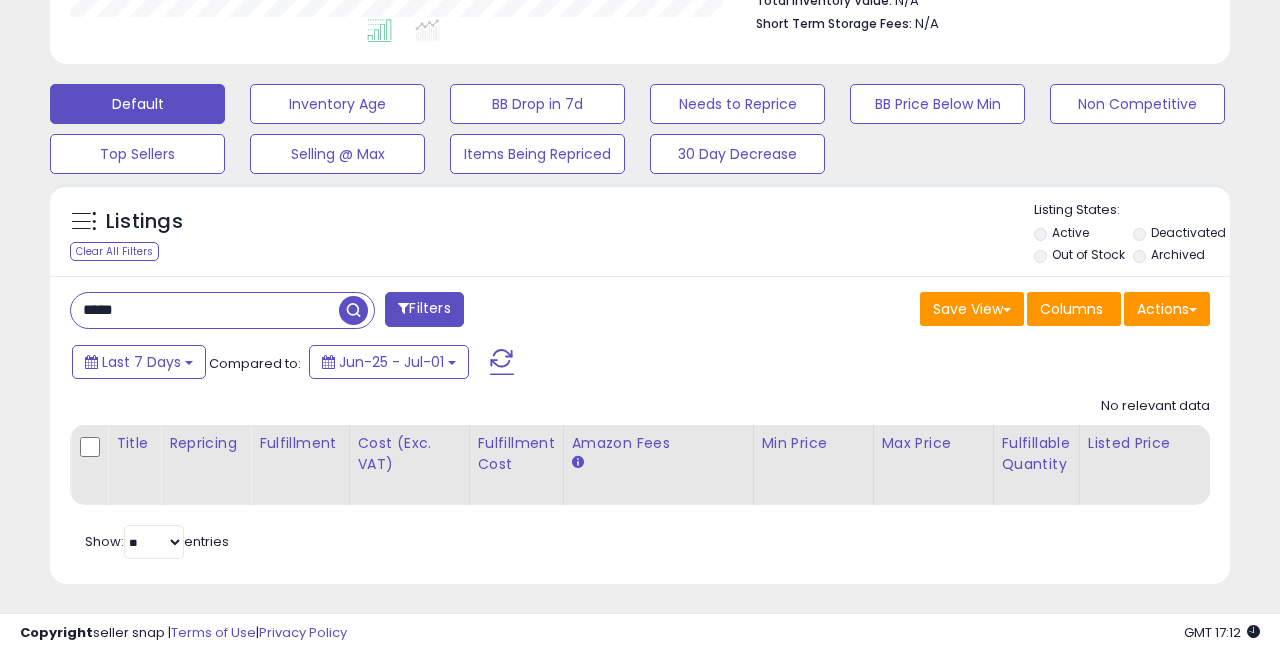 drag, startPoint x: 141, startPoint y: 307, endPoint x: 76, endPoint y: 307, distance: 65 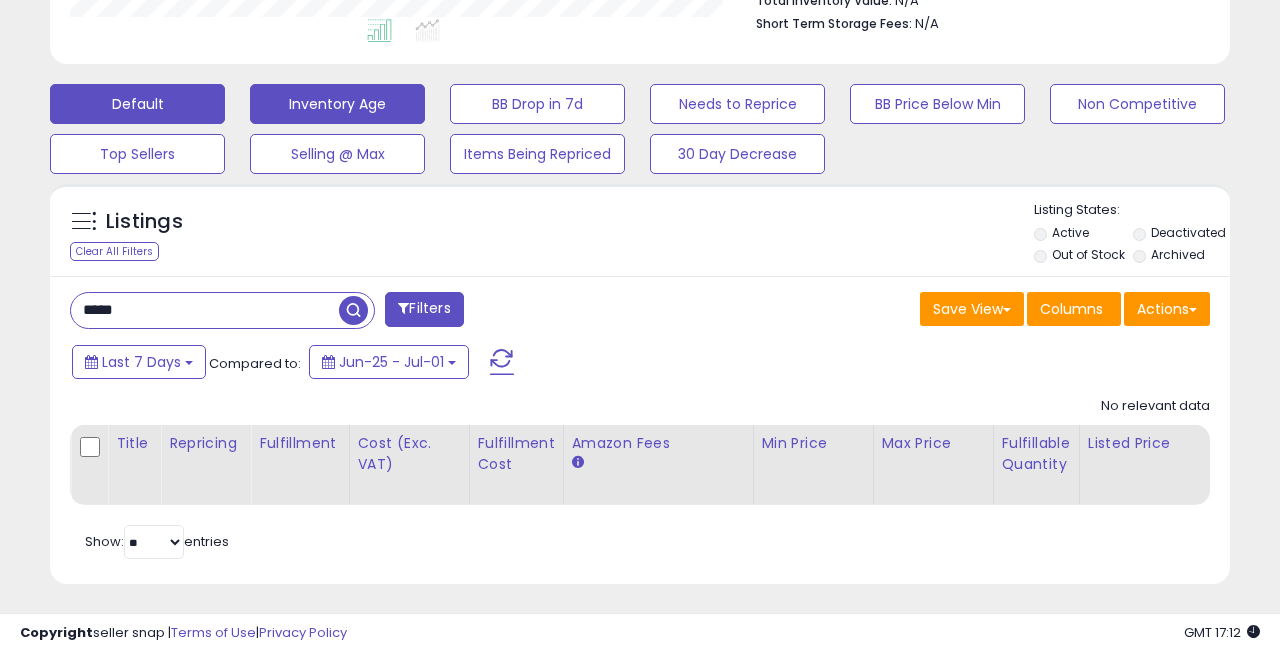click on "Inventory Age" at bounding box center [337, 104] 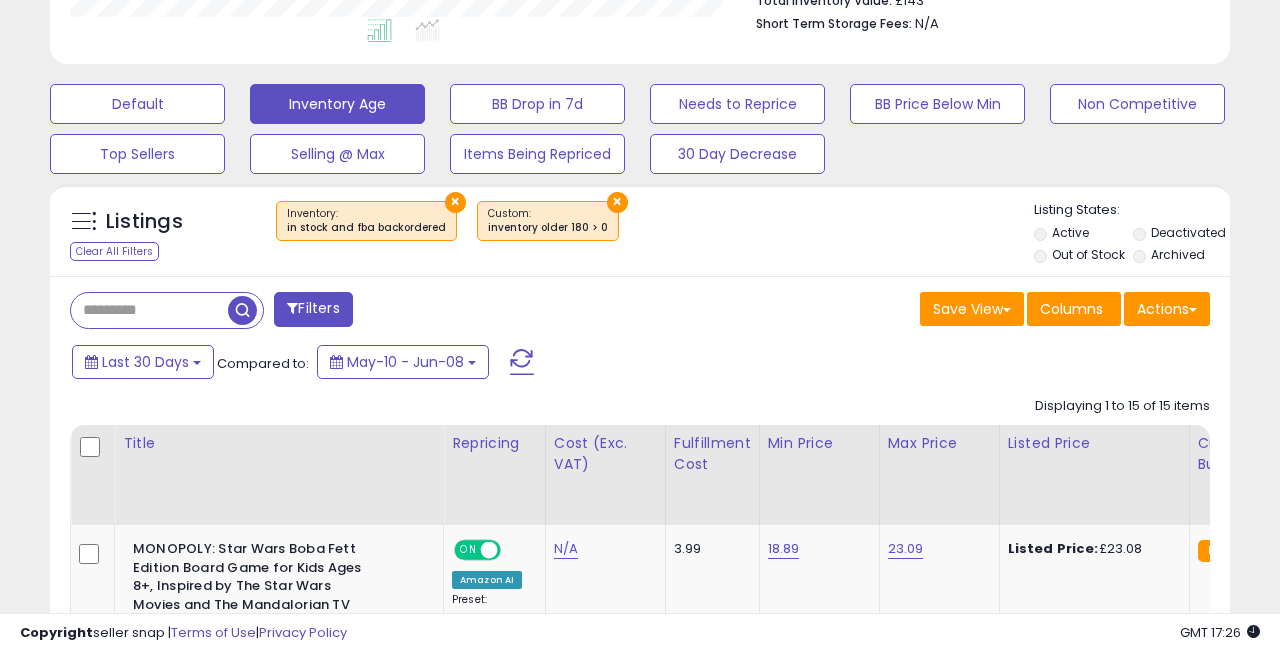 scroll, scrollTop: 999590, scrollLeft: 999317, axis: both 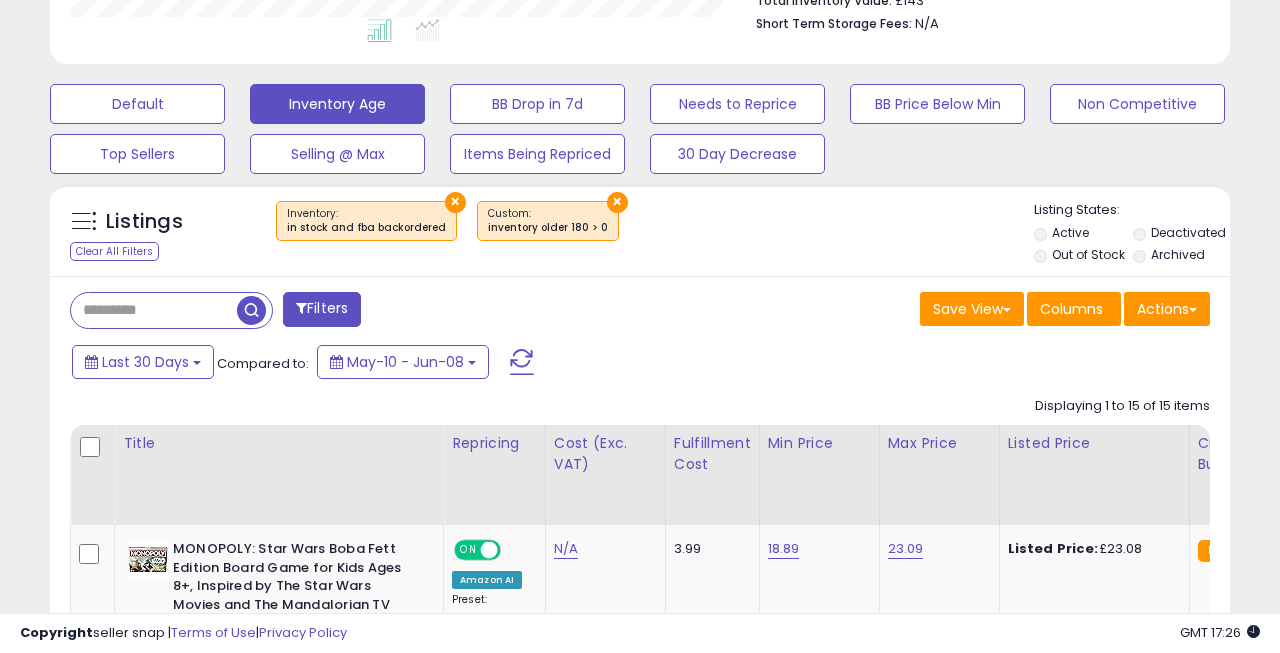 click at bounding box center [154, 310] 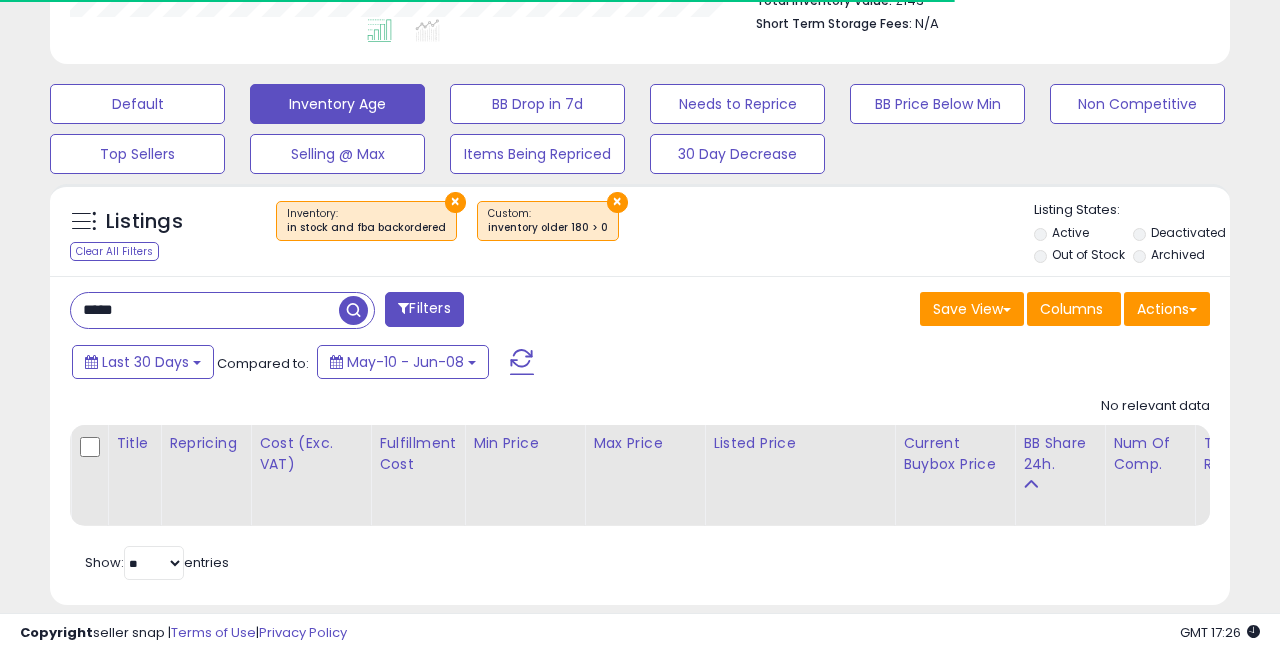 drag, startPoint x: 171, startPoint y: 307, endPoint x: 9, endPoint y: 296, distance: 162.37303 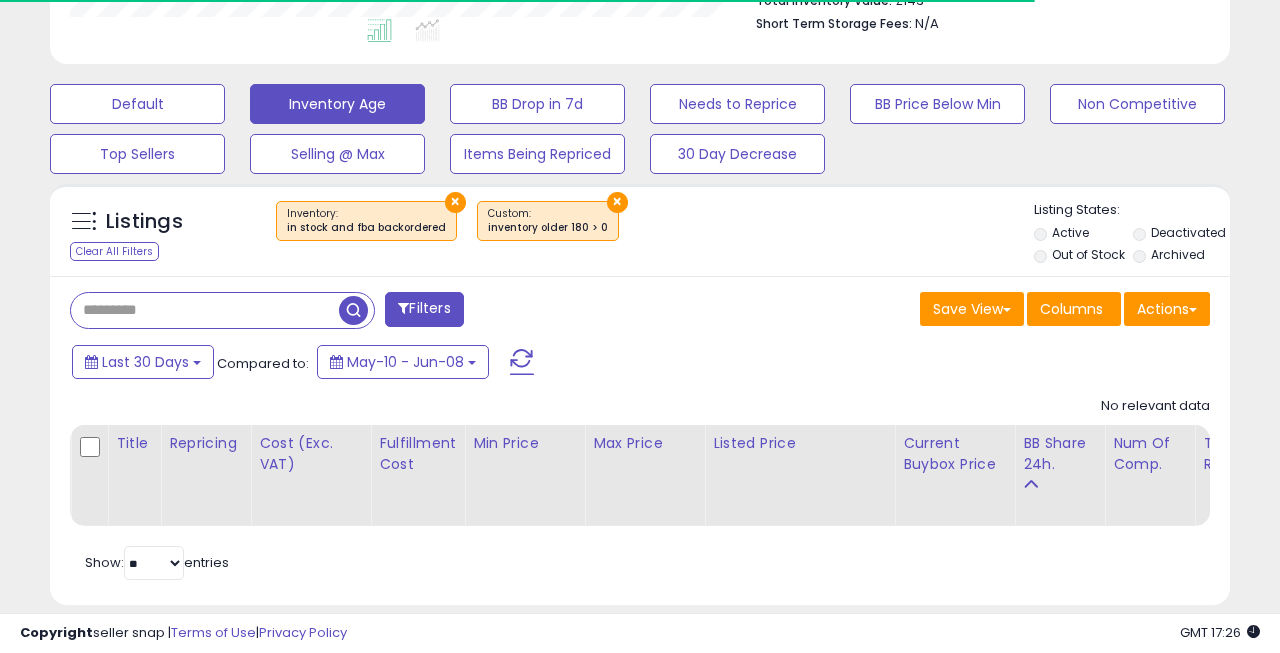 paste on "**********" 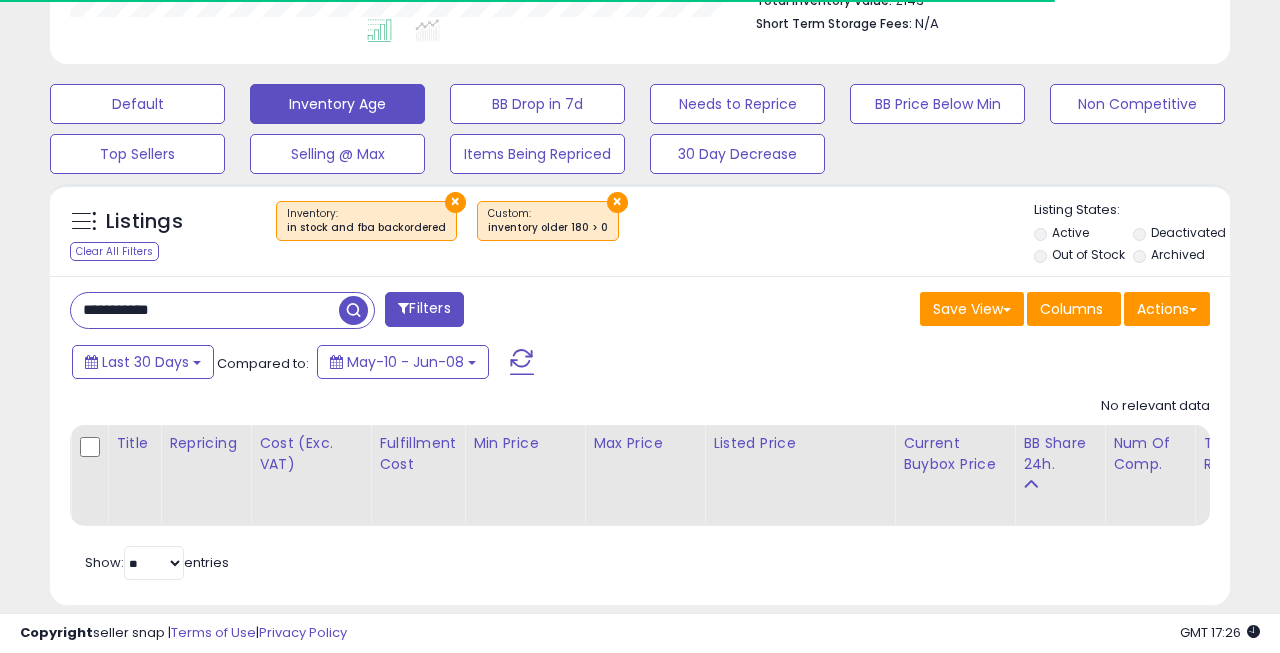 type on "**********" 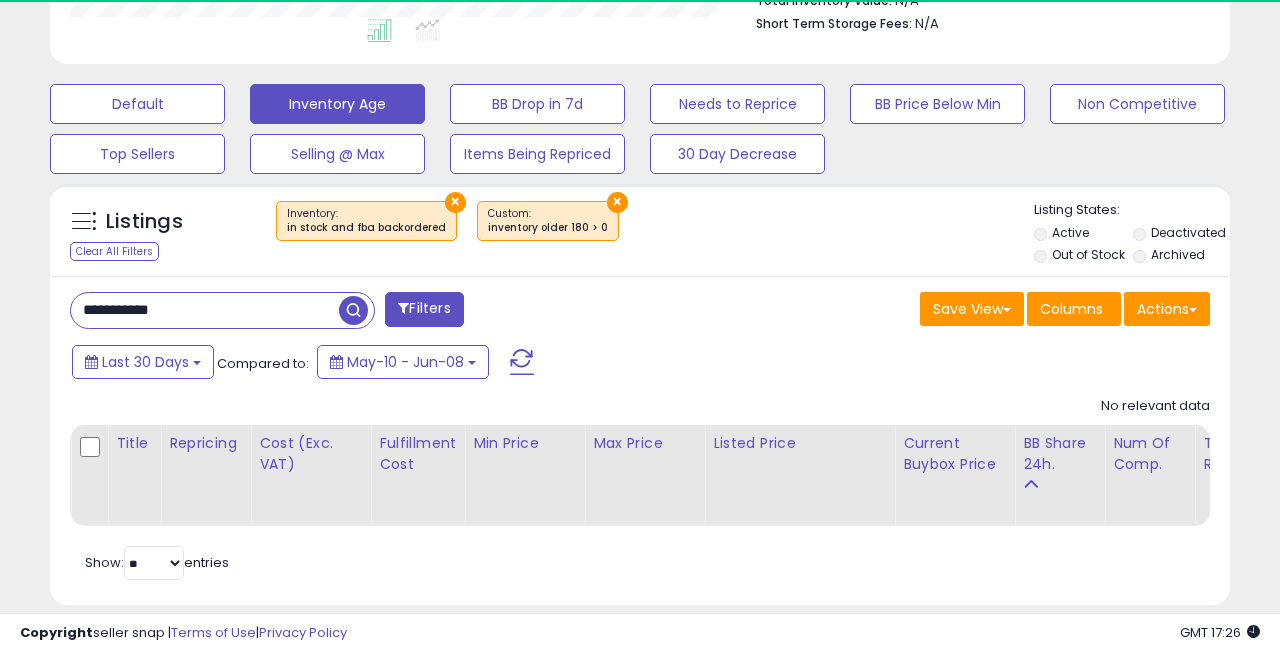 scroll, scrollTop: 999590, scrollLeft: 999317, axis: both 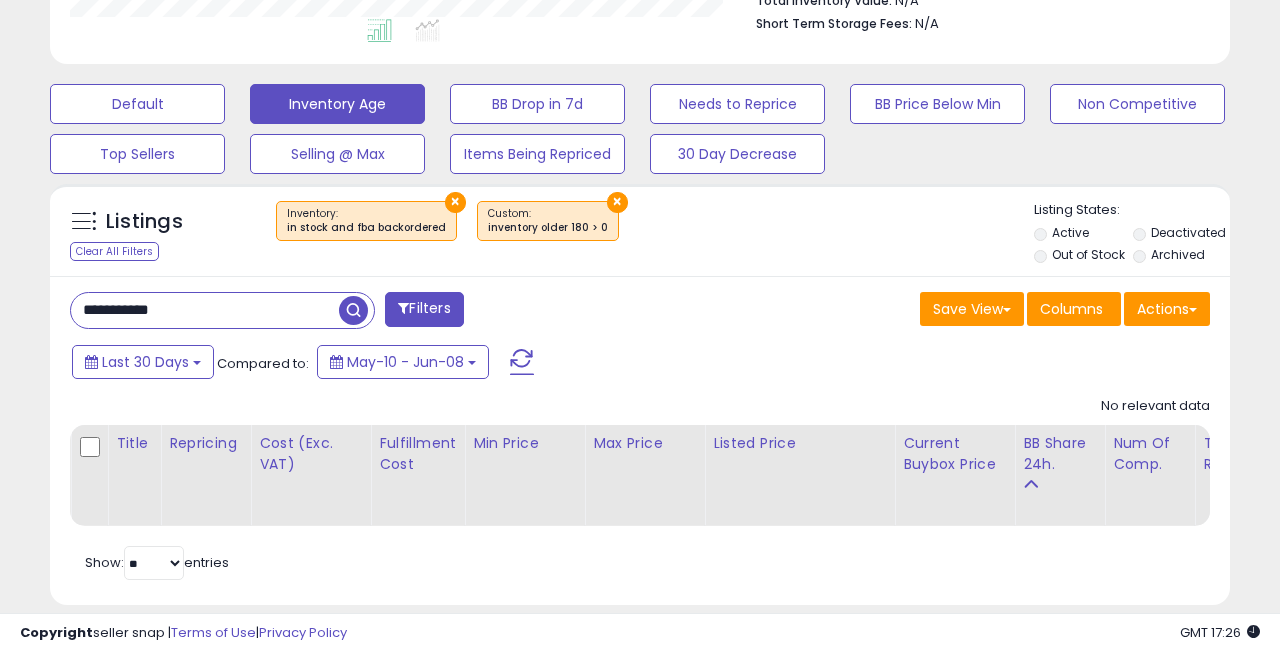 click on "×" at bounding box center (455, 202) 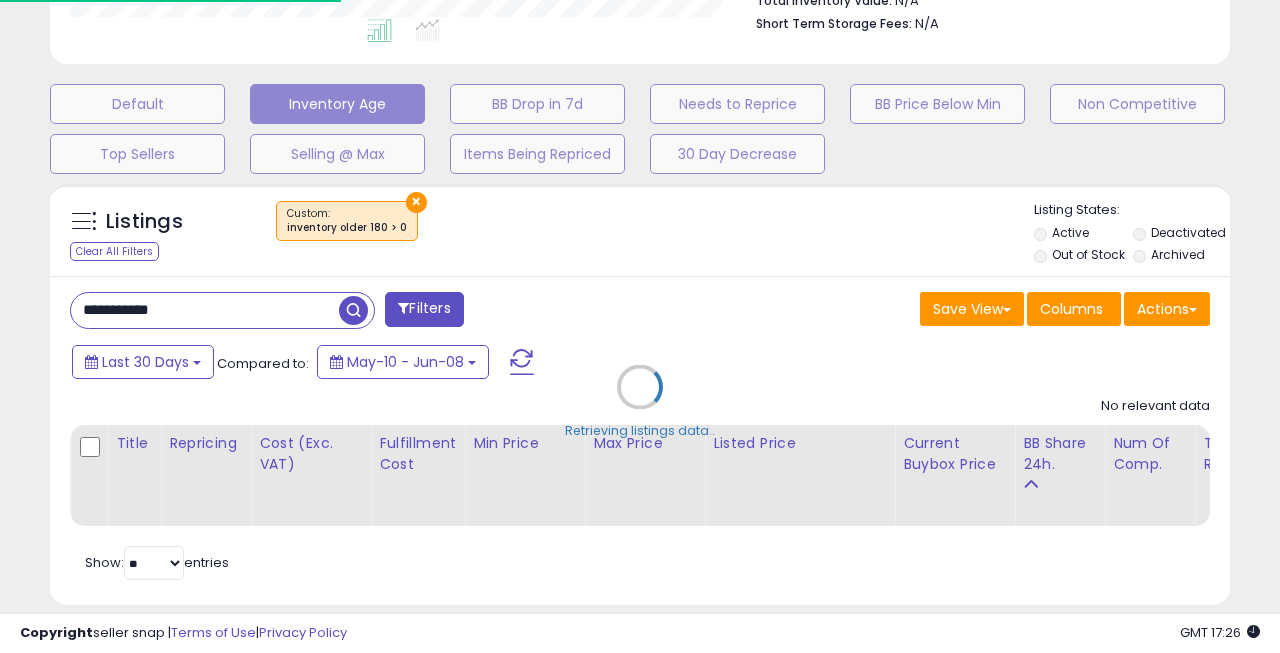 click on "Retrieving listings data.." at bounding box center (640, 402) 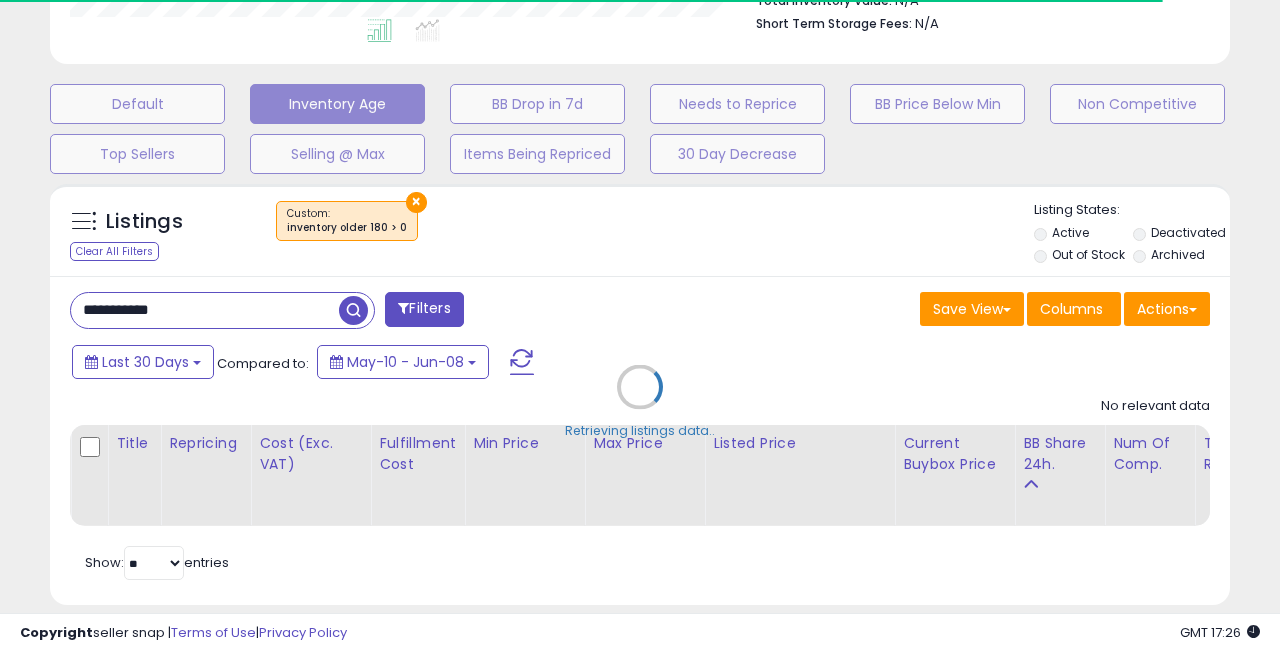 click on "Retrieving listings data.." at bounding box center (640, 402) 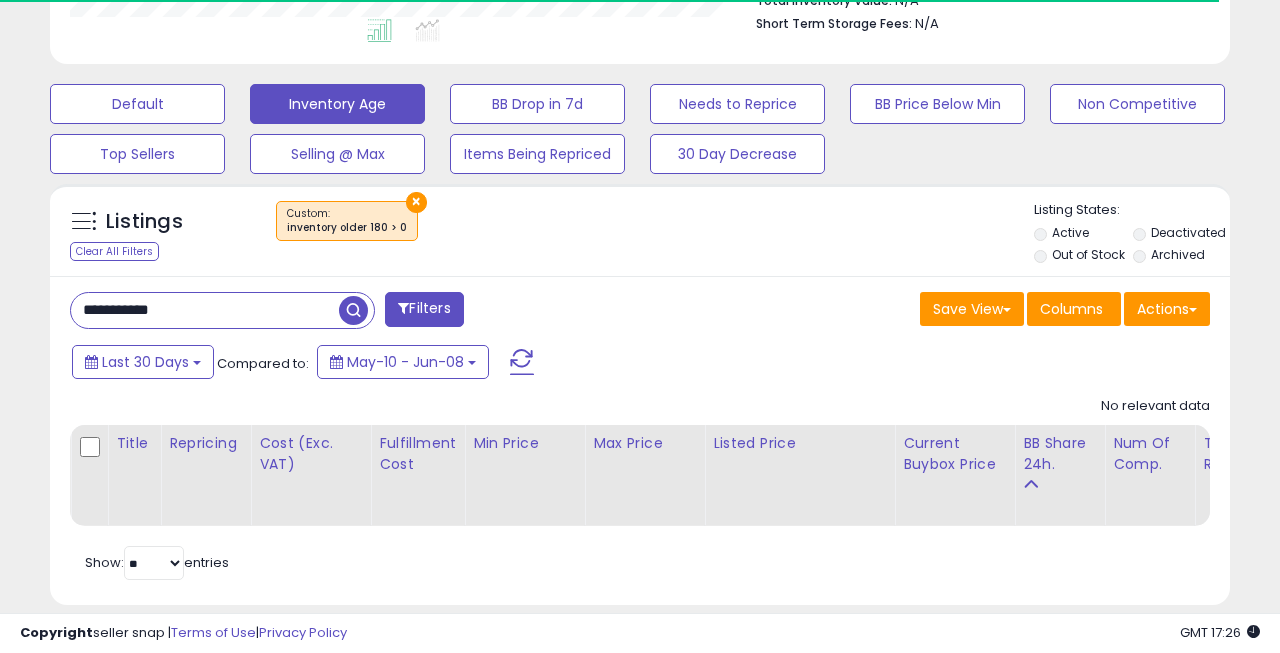 click on "×" at bounding box center [416, 202] 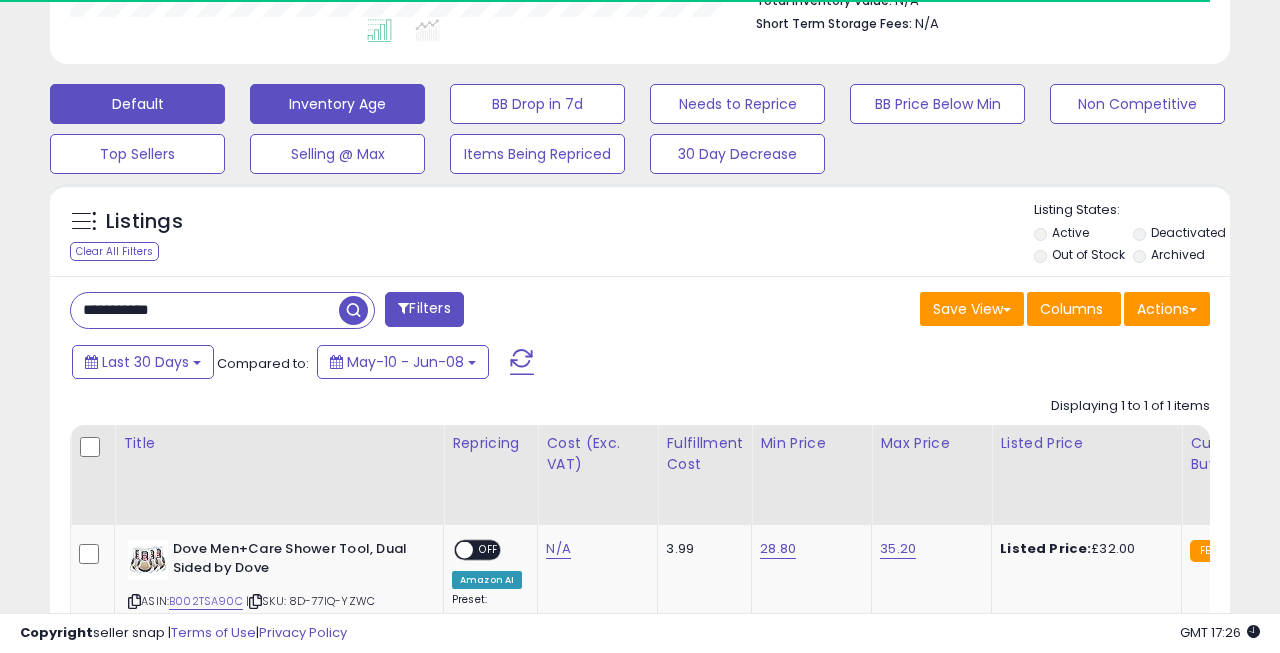 scroll, scrollTop: 999590, scrollLeft: 999317, axis: both 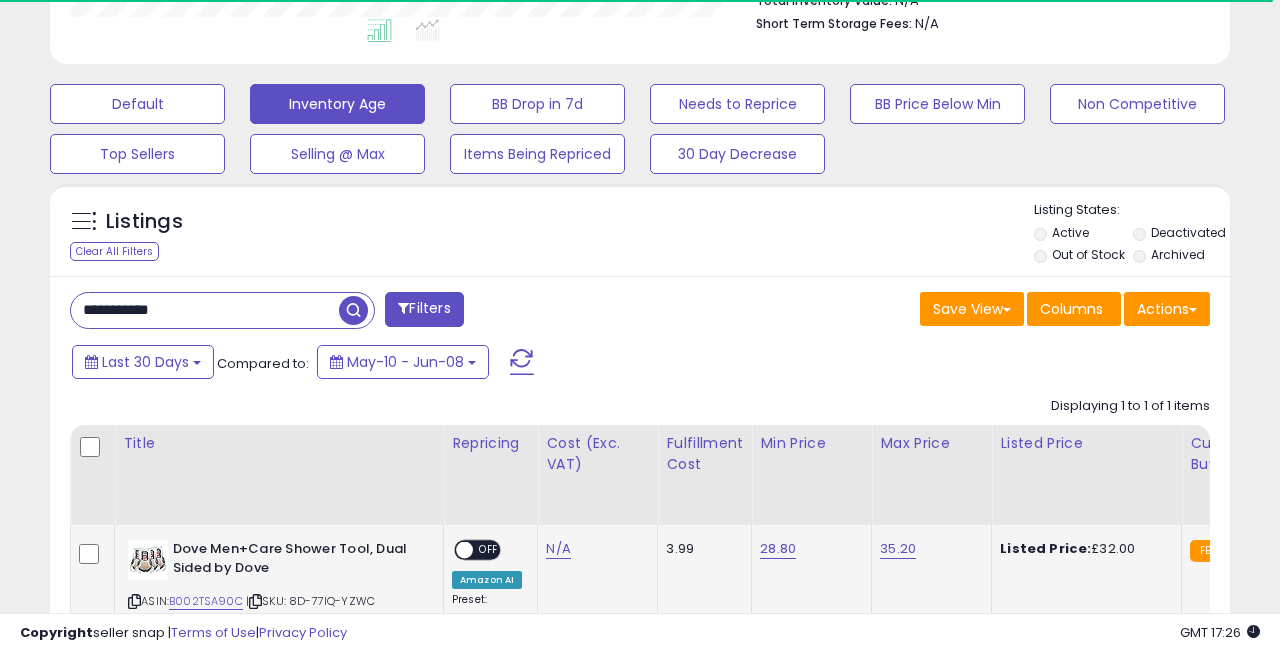 click on "28.80" at bounding box center [778, 549] 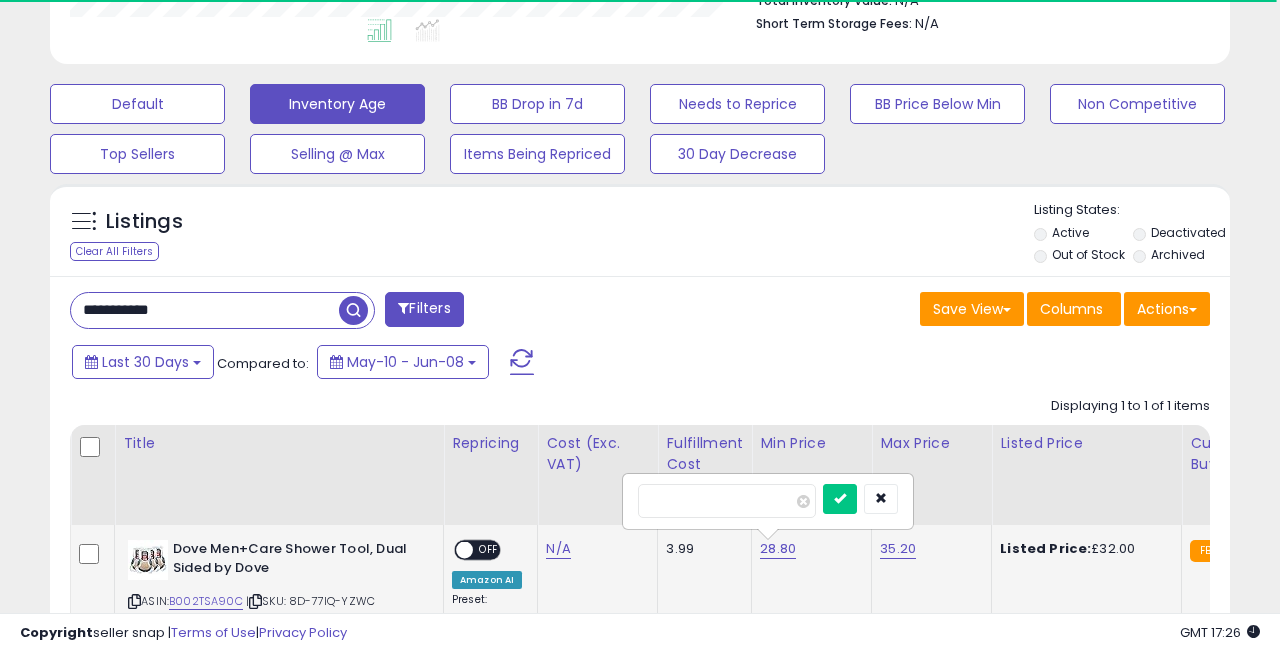 click on "35.20" at bounding box center [898, 549] 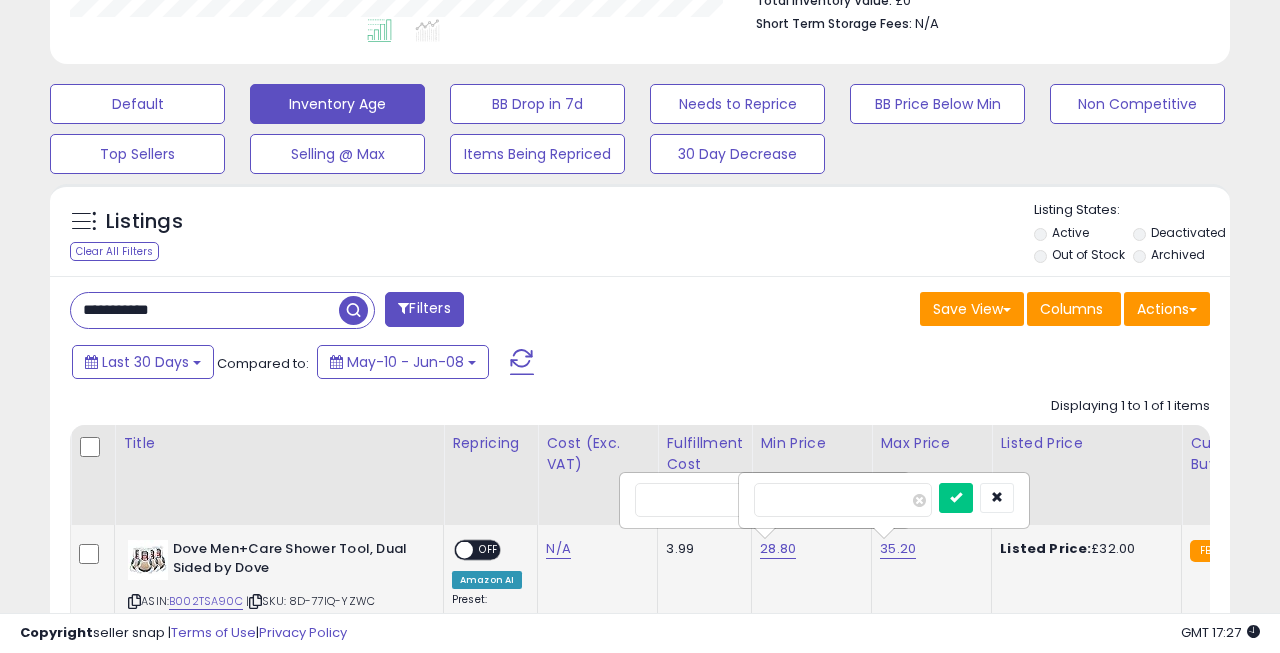 scroll, scrollTop: 999590, scrollLeft: 999317, axis: both 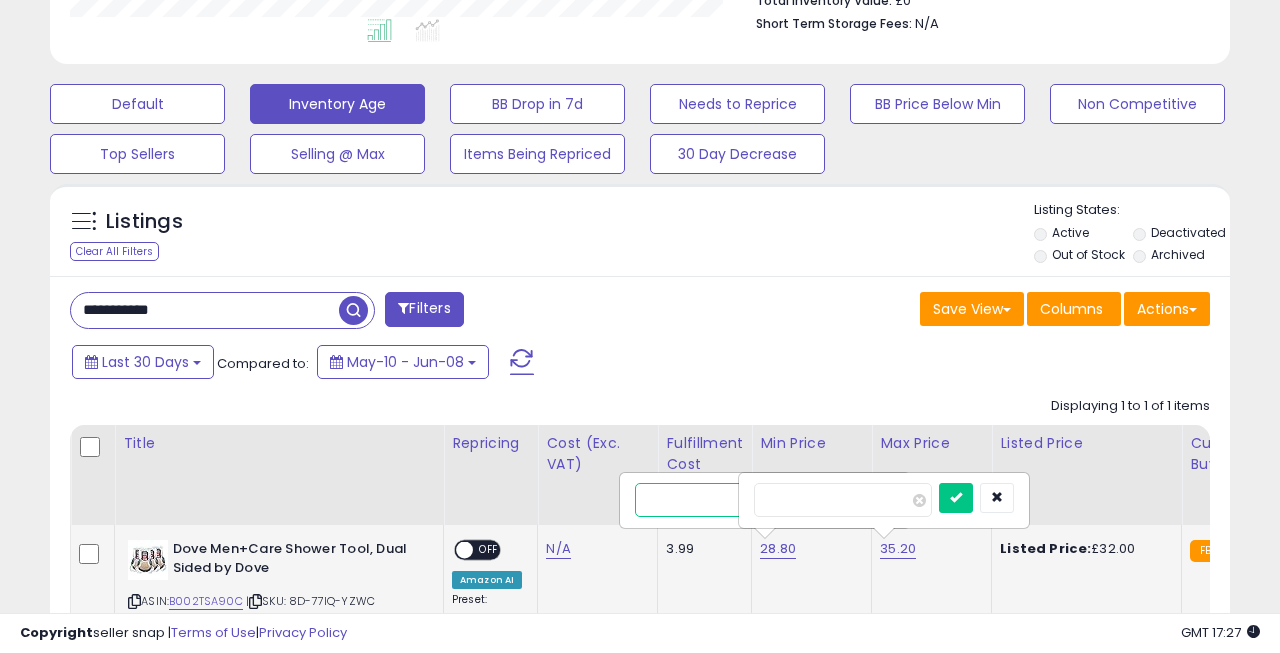 click on "*****" at bounding box center (724, 500) 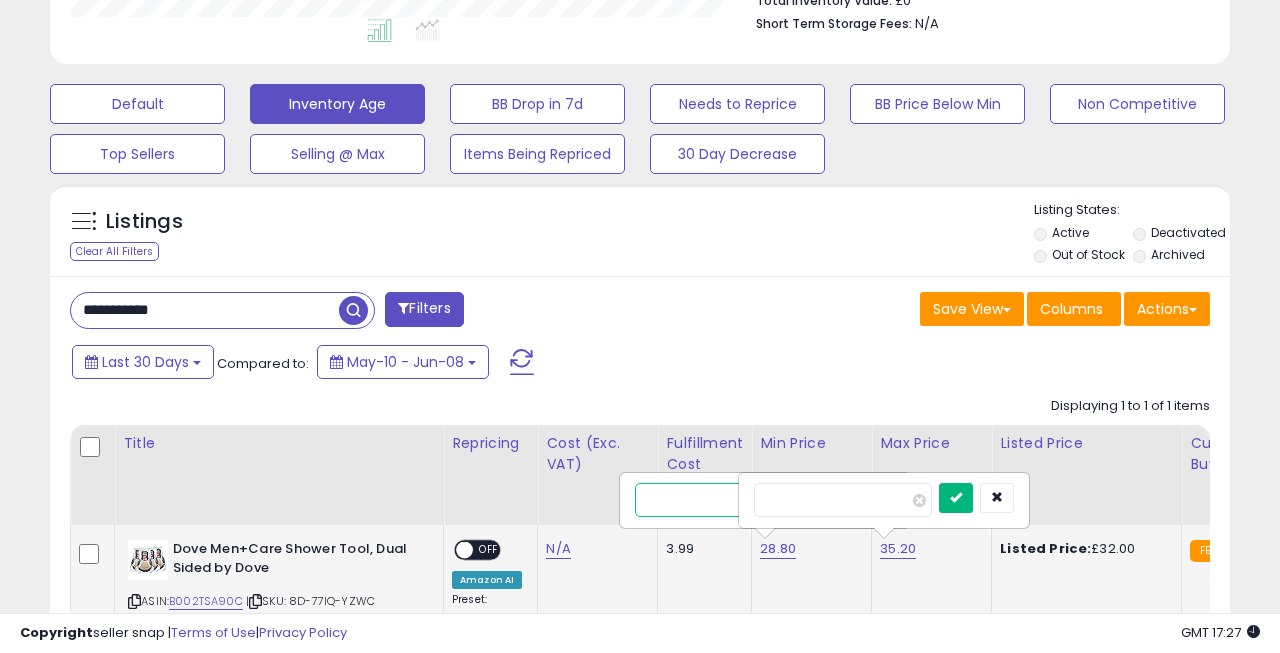 type on "*****" 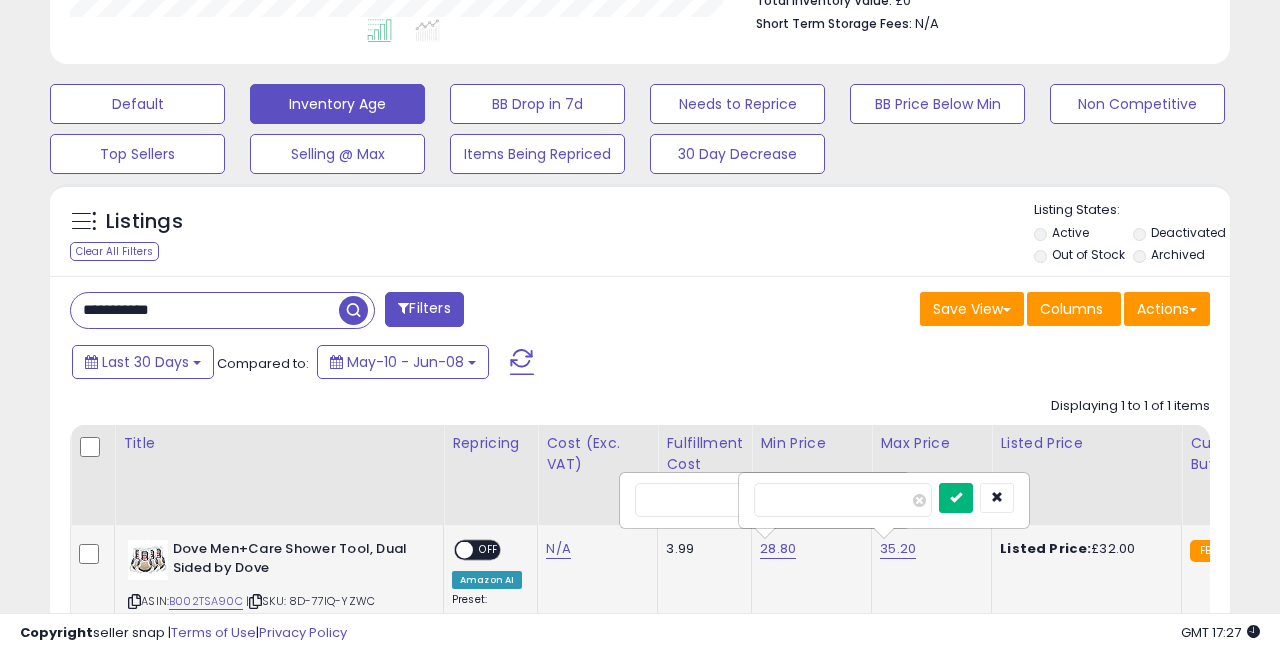 click at bounding box center [956, 498] 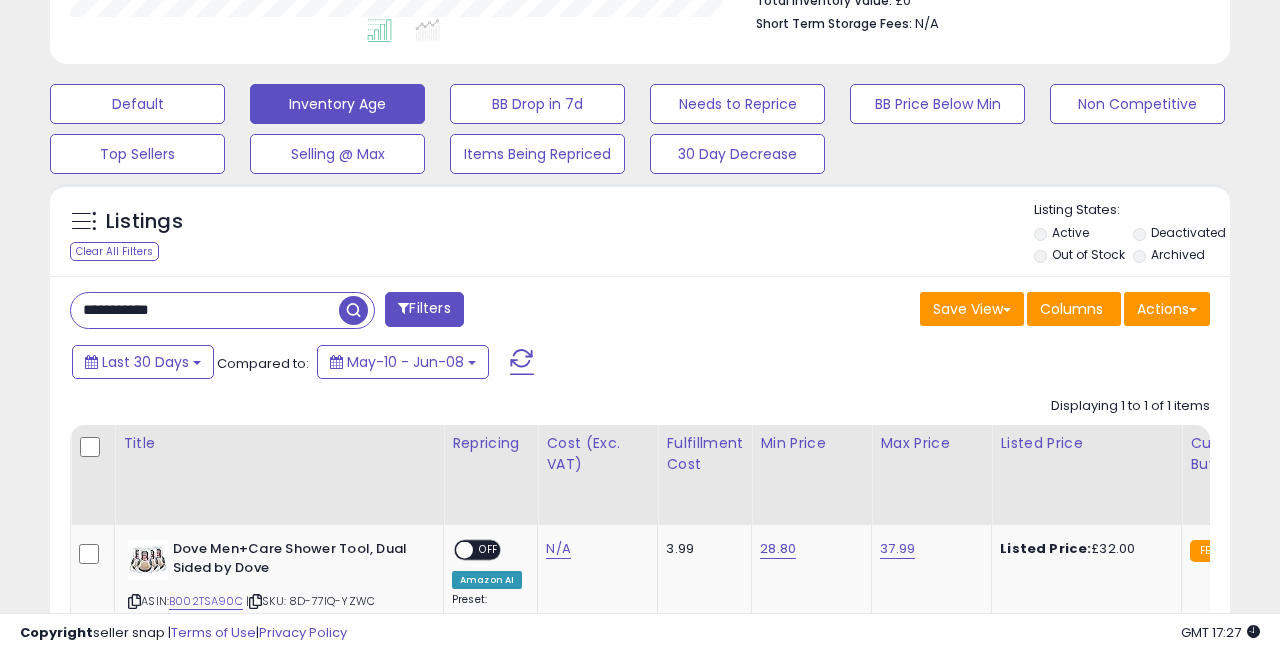 drag, startPoint x: 236, startPoint y: 307, endPoint x: 2, endPoint y: 282, distance: 235.33168 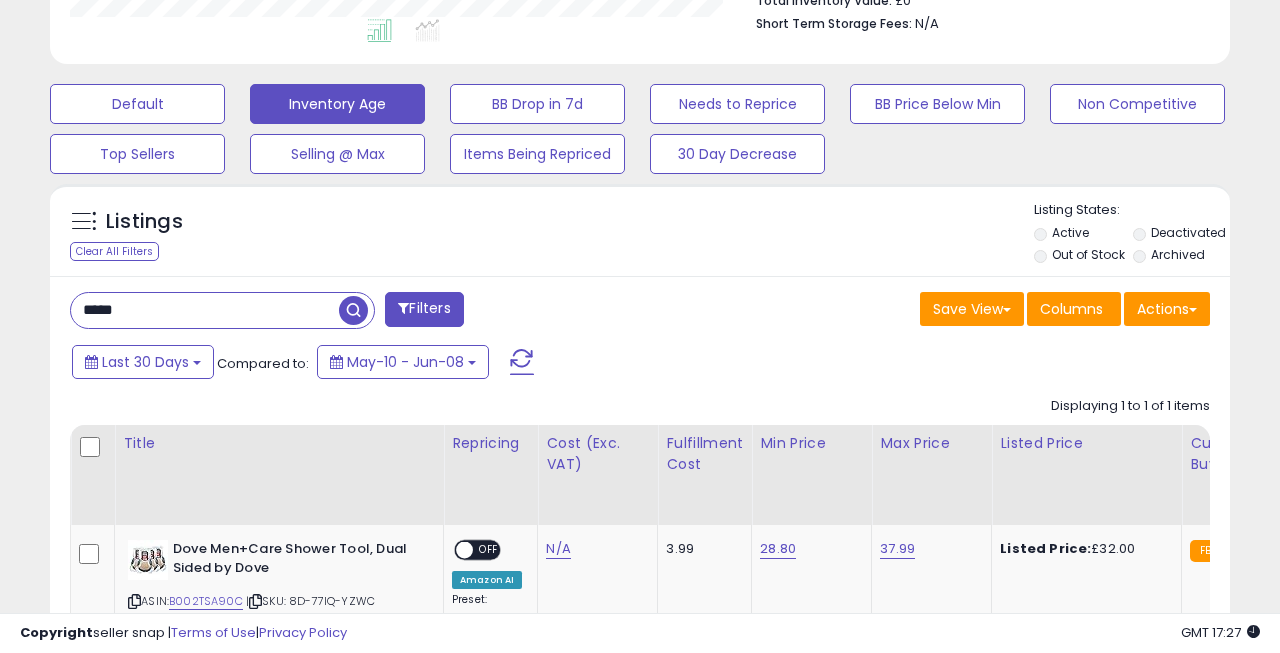 click at bounding box center (353, 310) 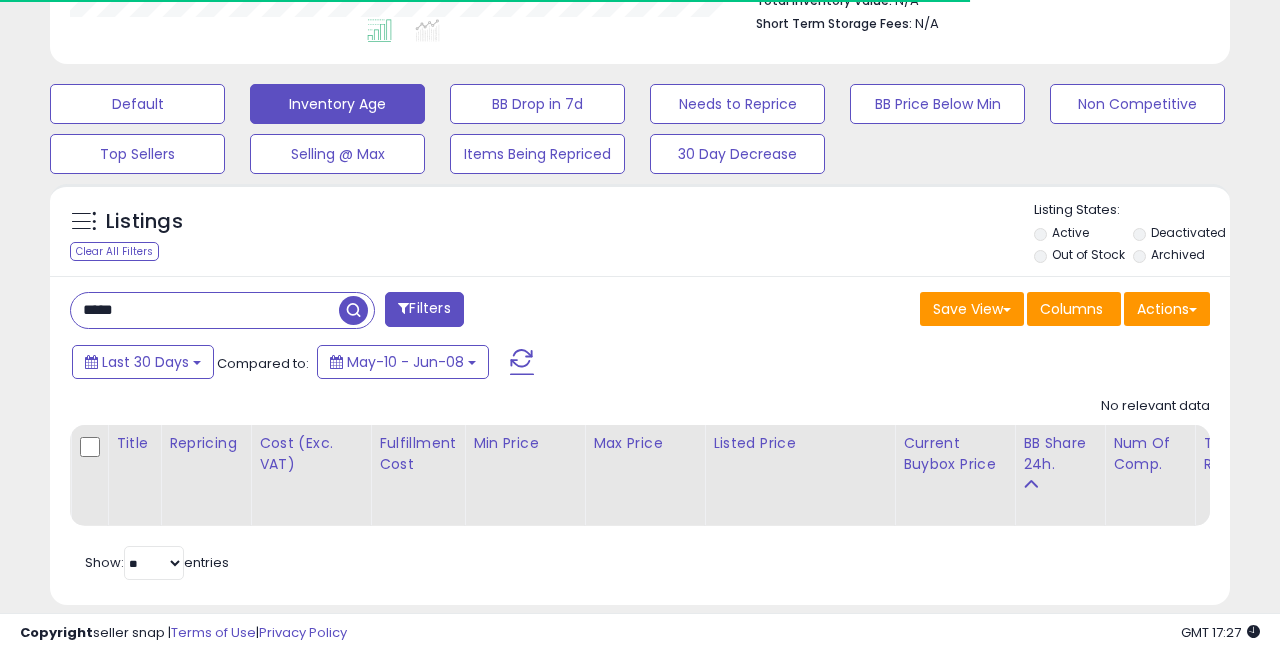 scroll, scrollTop: 999590, scrollLeft: 999317, axis: both 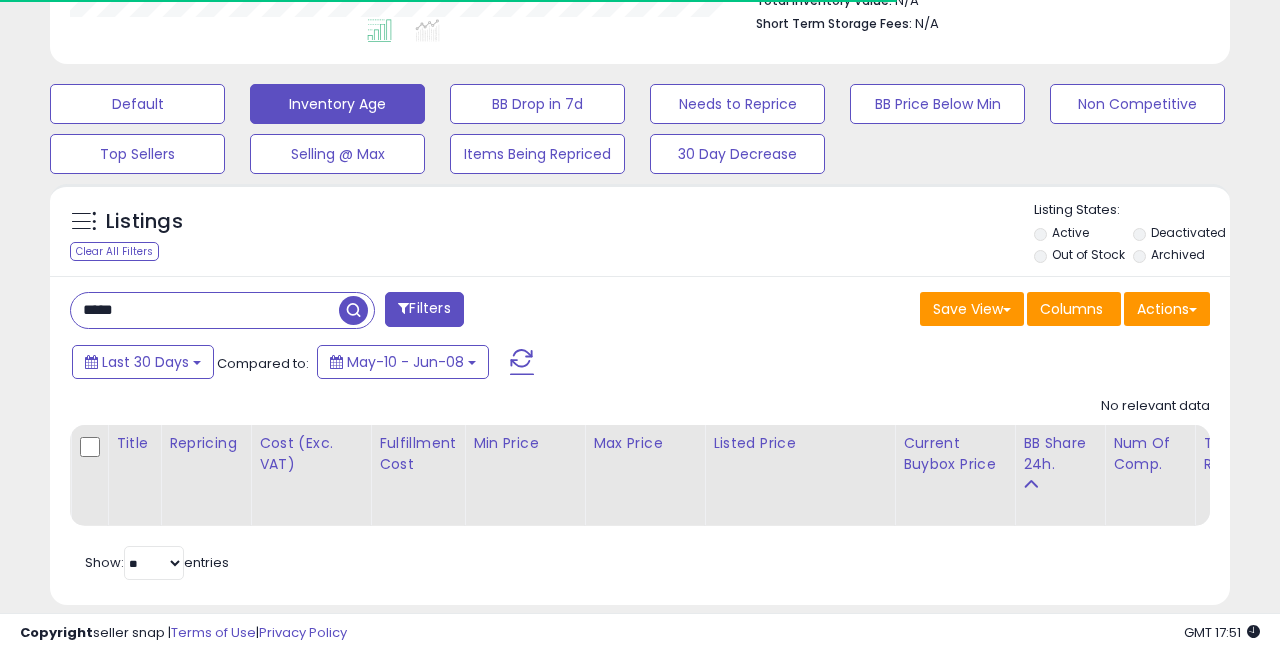 drag, startPoint x: 191, startPoint y: 302, endPoint x: 0, endPoint y: 297, distance: 191.06543 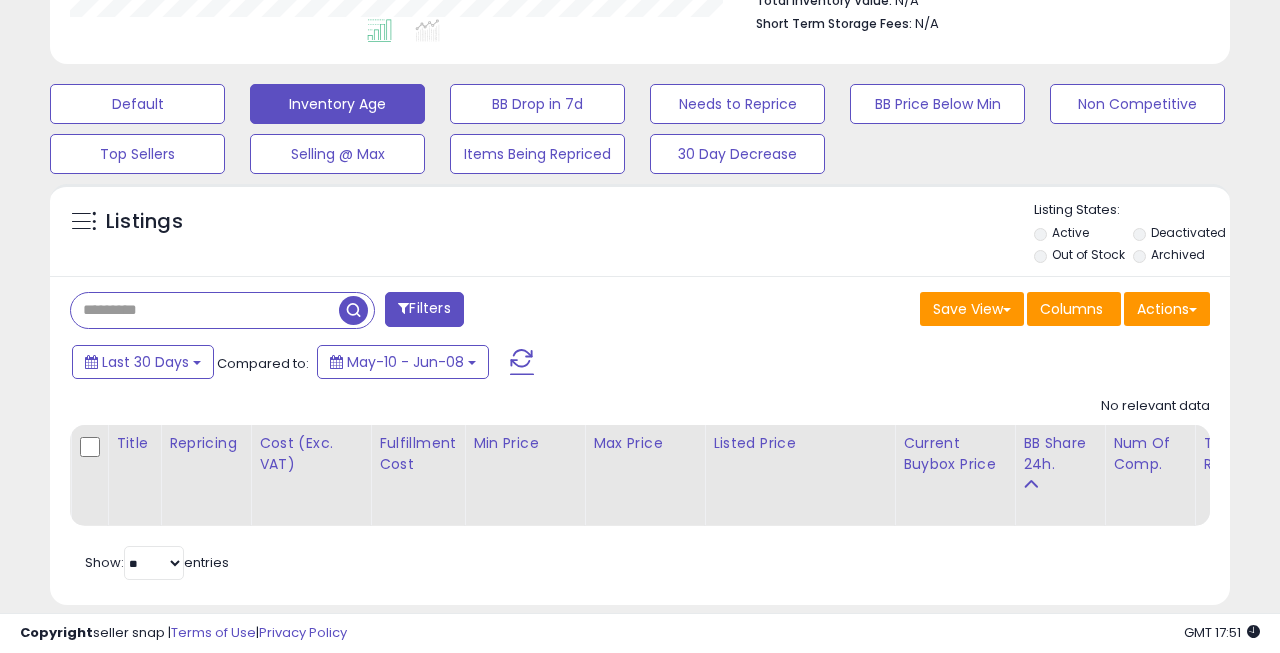 paste on "**********" 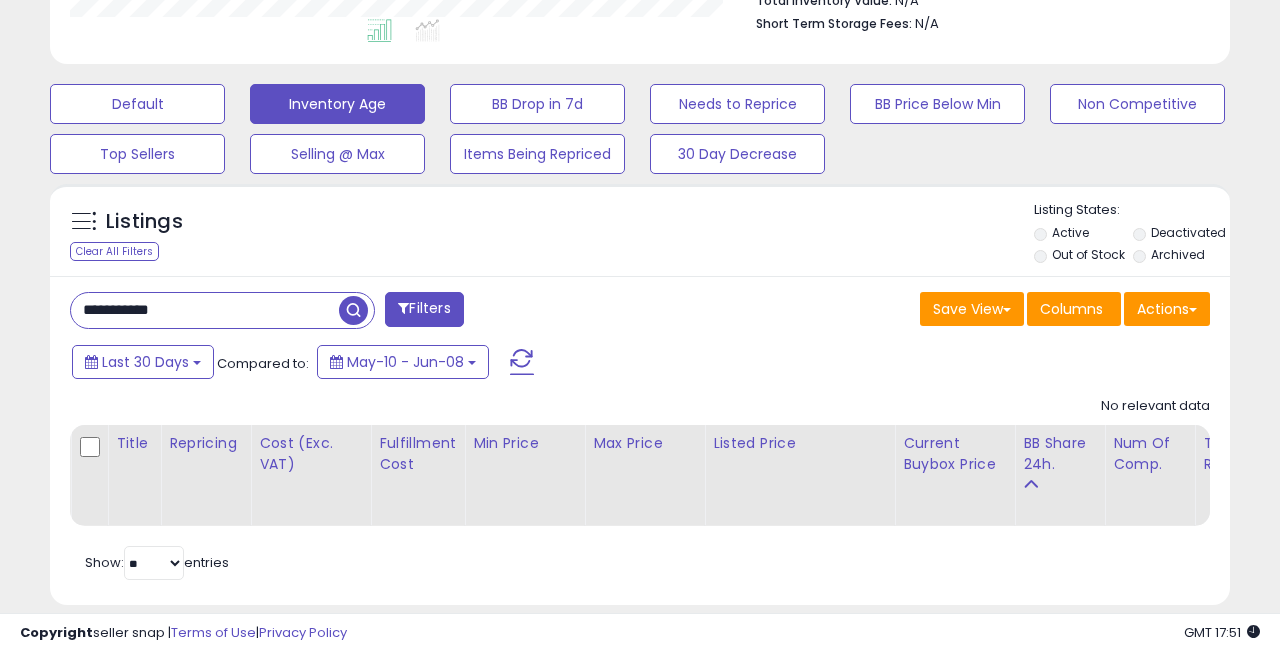 type on "**********" 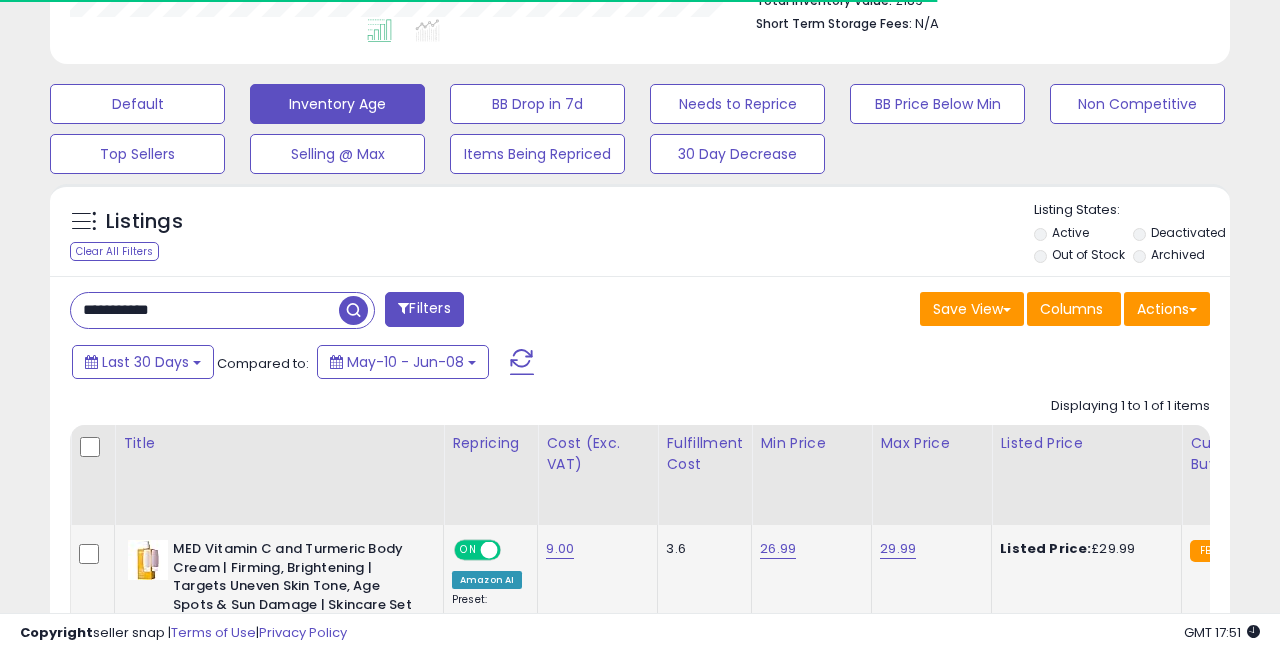 click on "29.99" at bounding box center [898, 549] 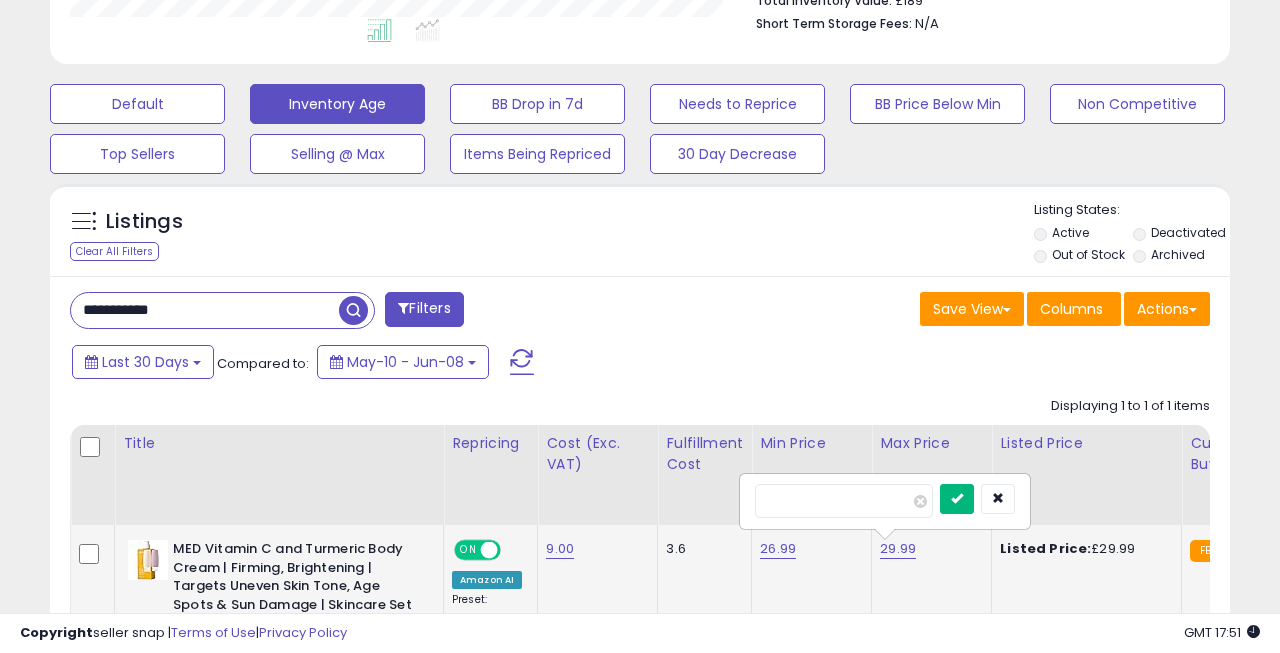 type on "*****" 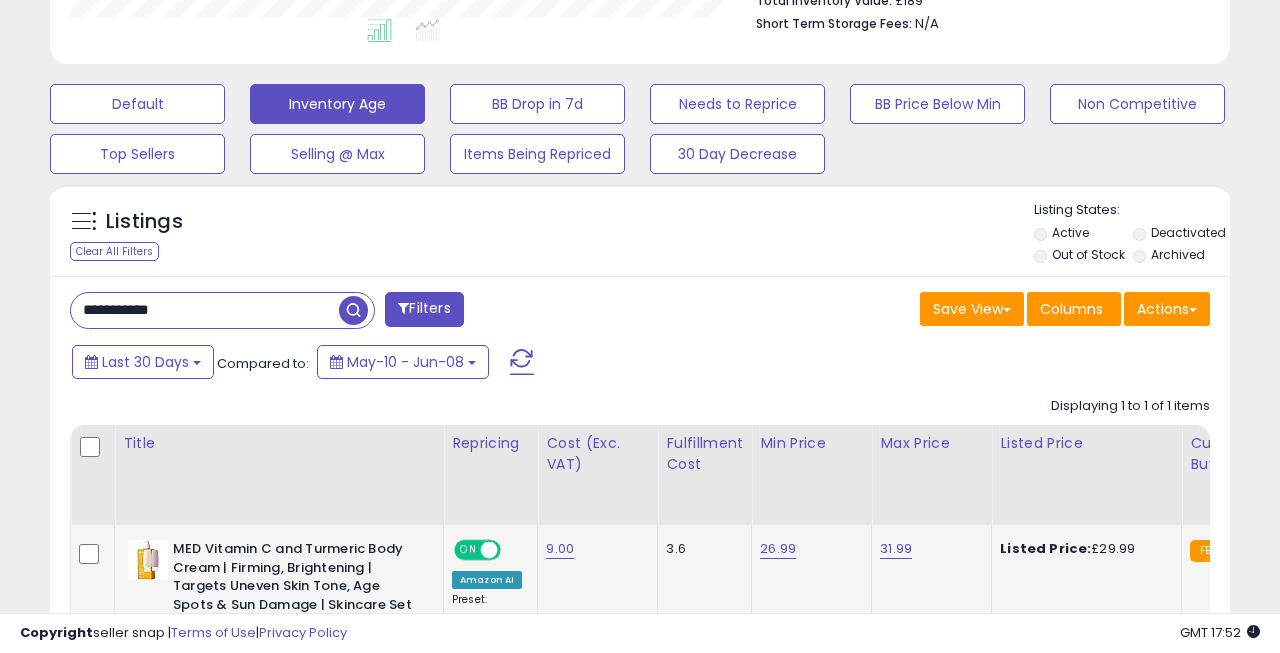 drag, startPoint x: 215, startPoint y: 312, endPoint x: 0, endPoint y: 290, distance: 216.12265 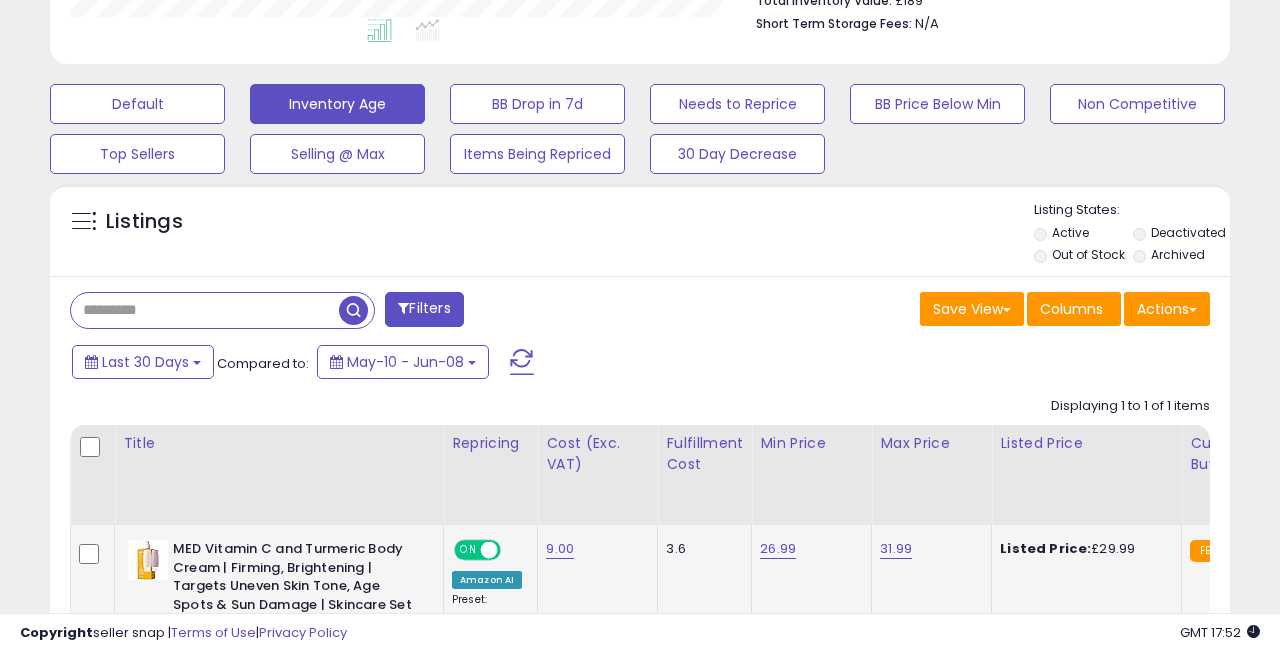 paste on "**********" 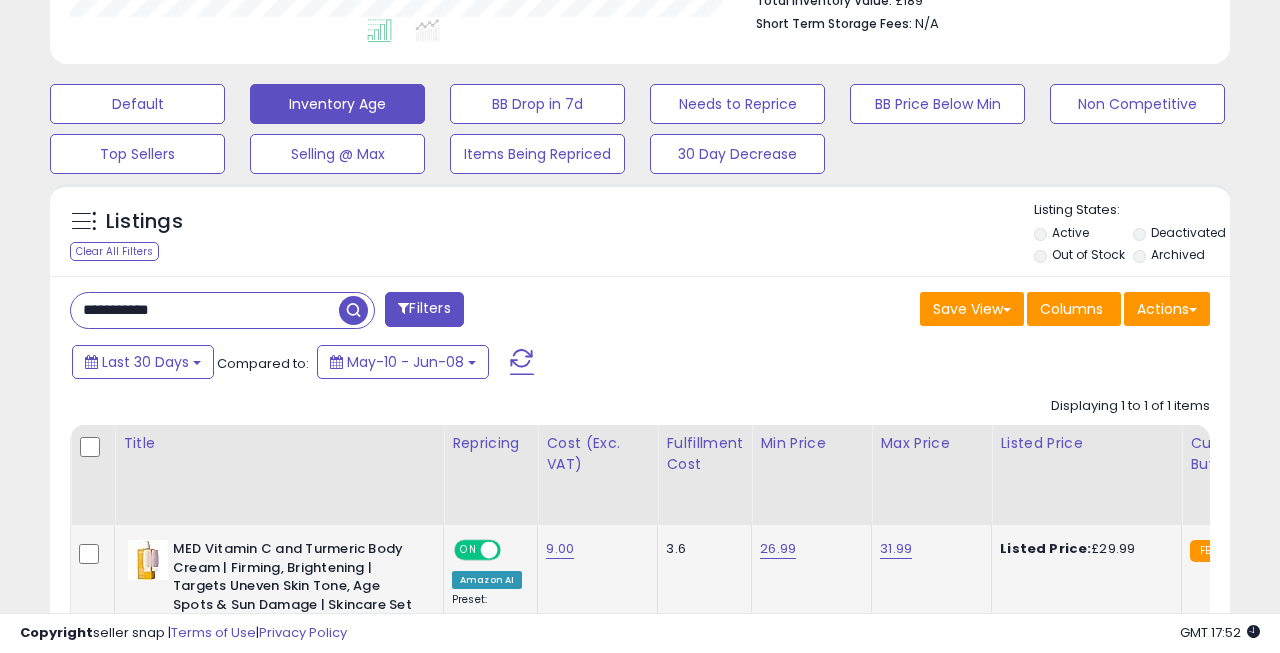type on "**********" 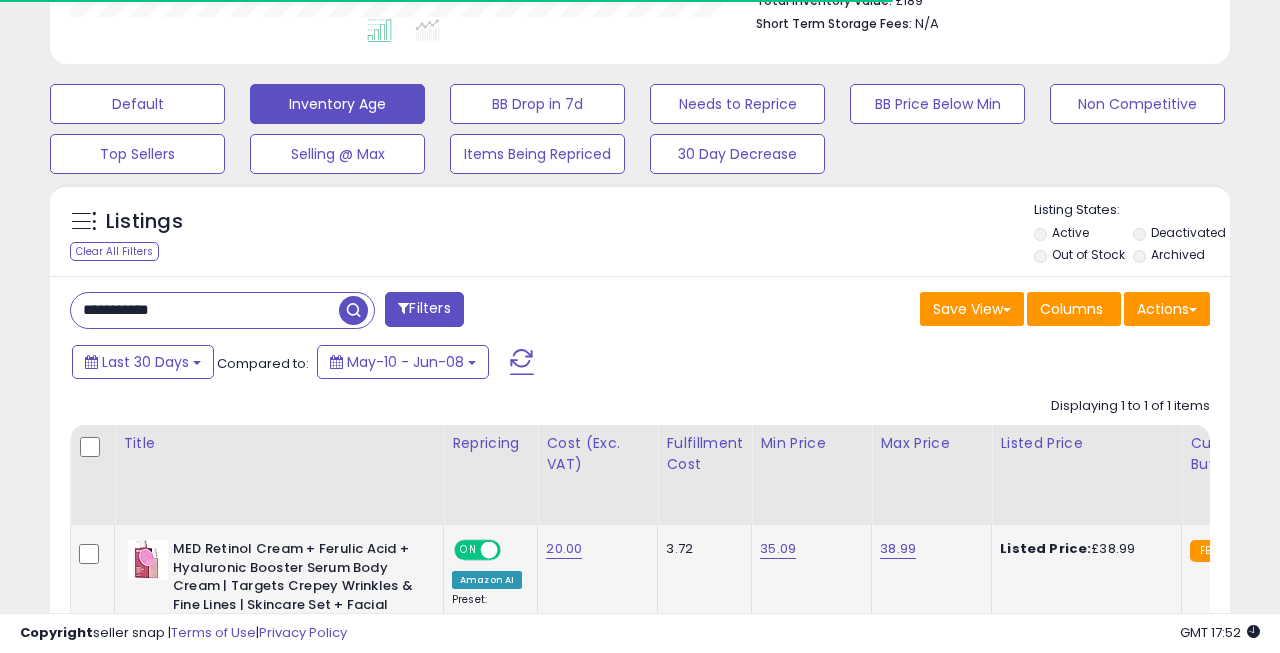 click on "38.99" at bounding box center [898, 549] 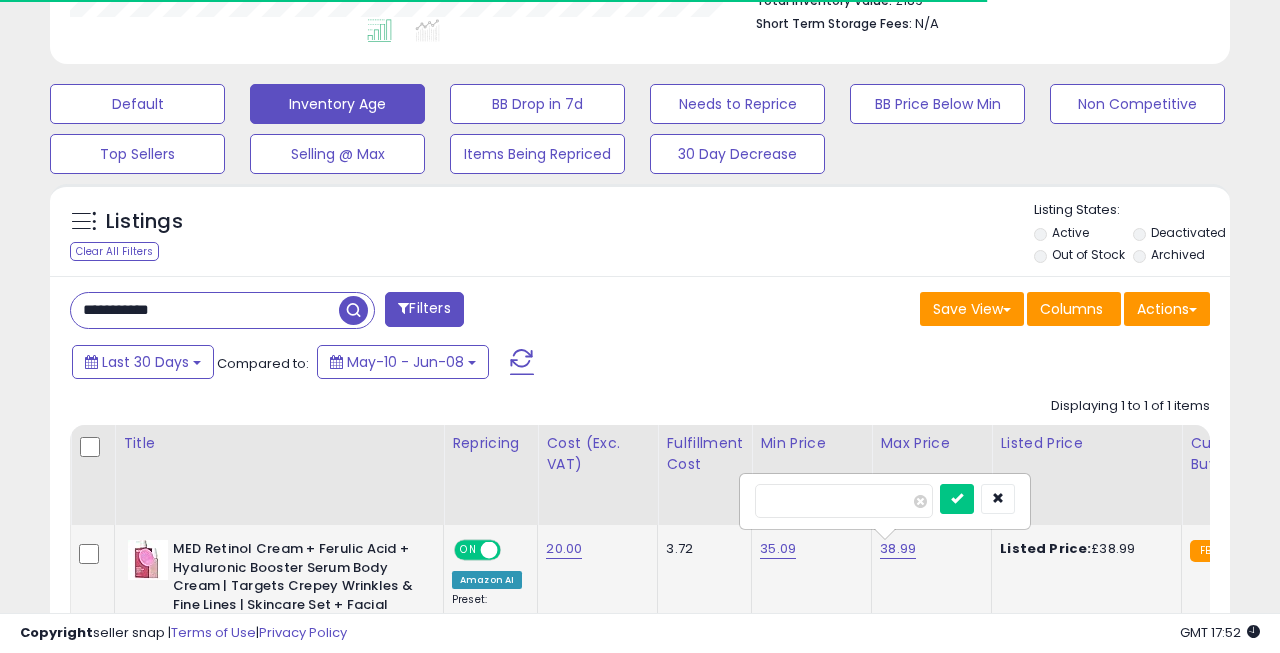 scroll, scrollTop: 999590, scrollLeft: 999317, axis: both 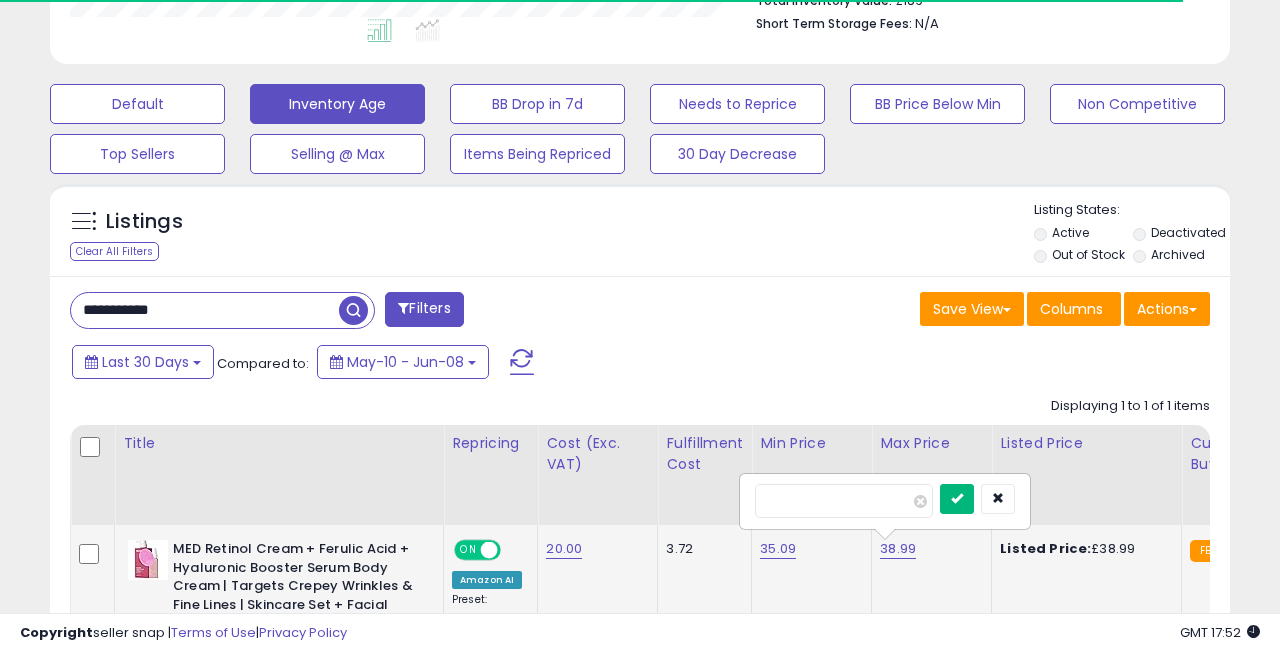 type on "*****" 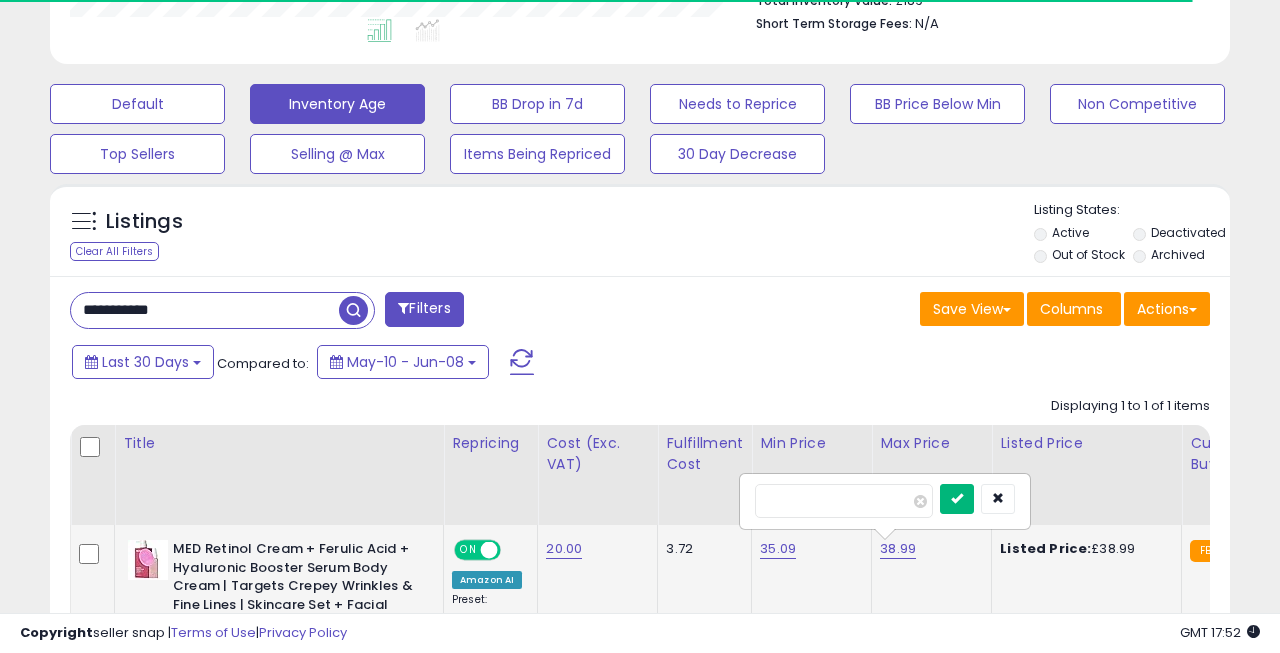click at bounding box center [957, 499] 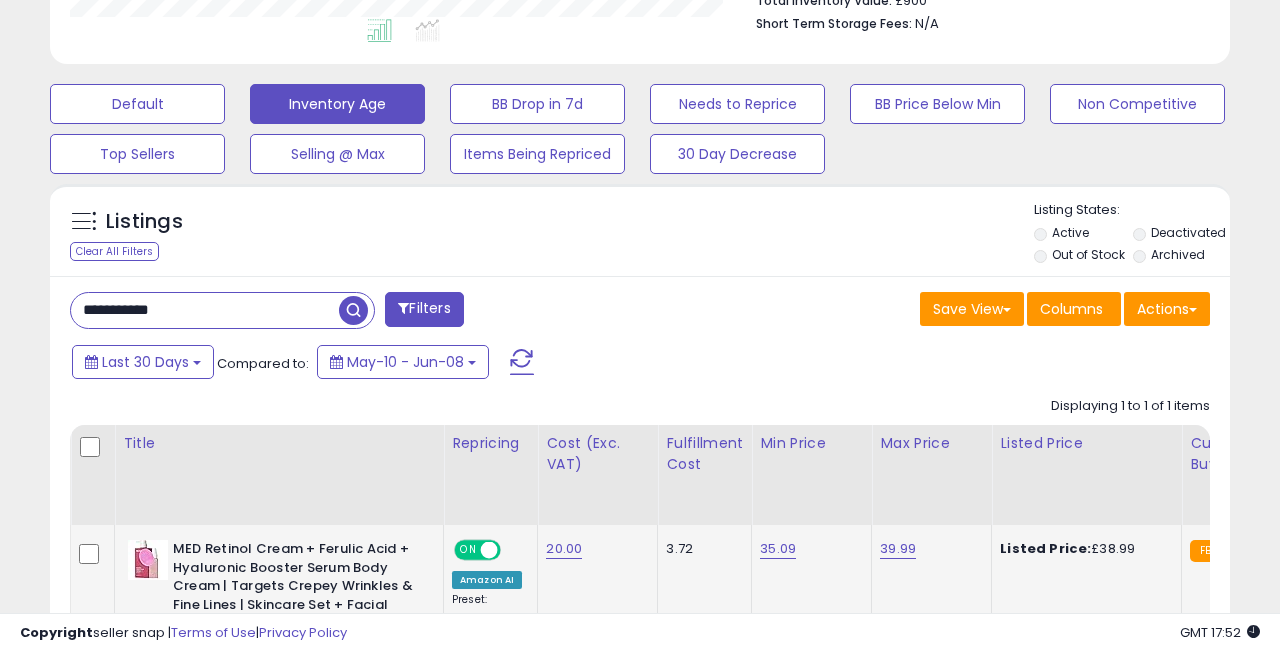 drag, startPoint x: 195, startPoint y: 303, endPoint x: 33, endPoint y: 298, distance: 162.07715 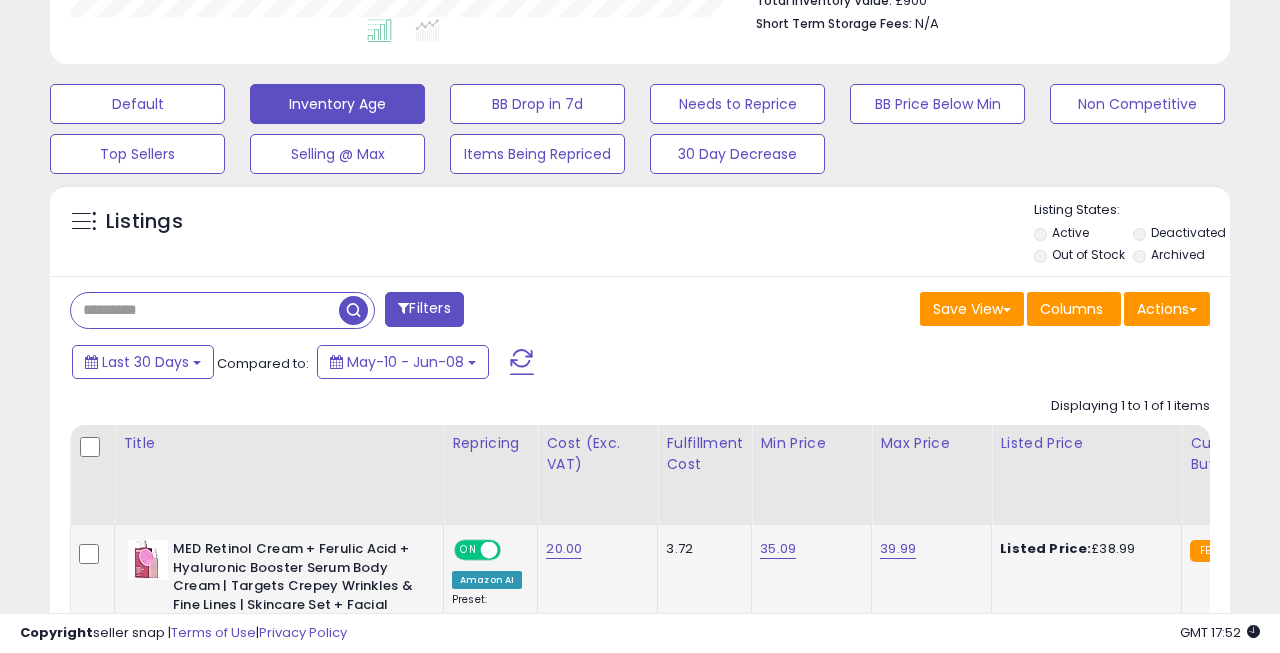 paste on "**********" 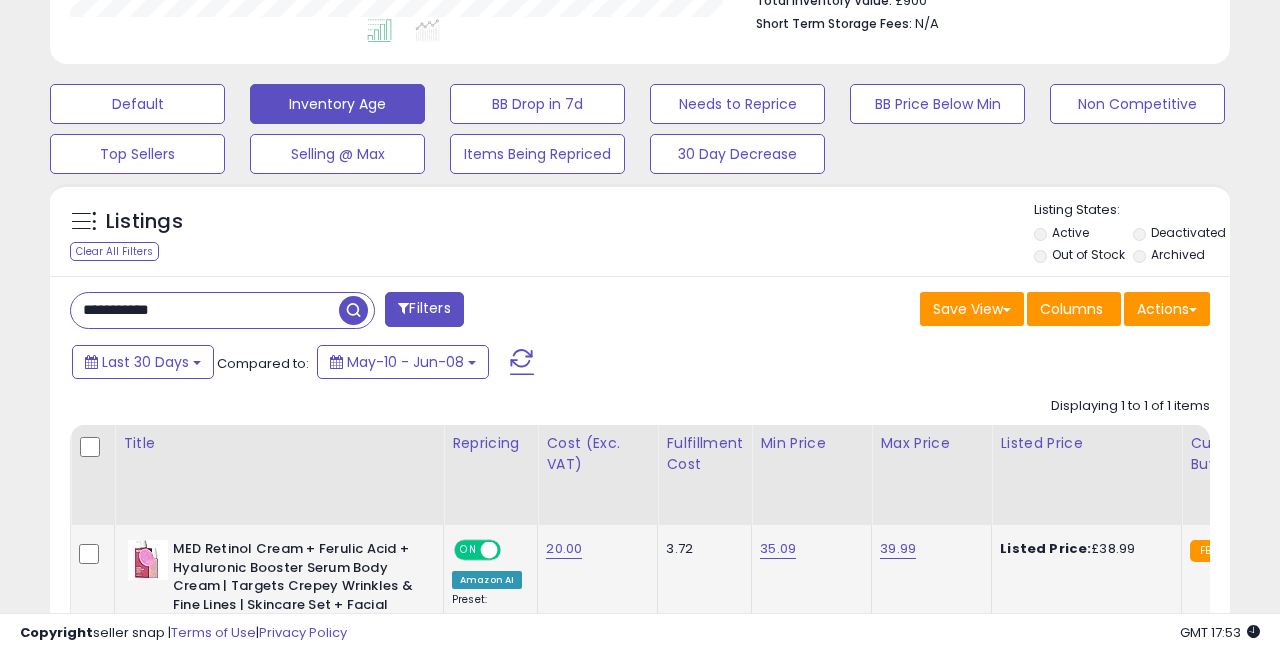 type on "**********" 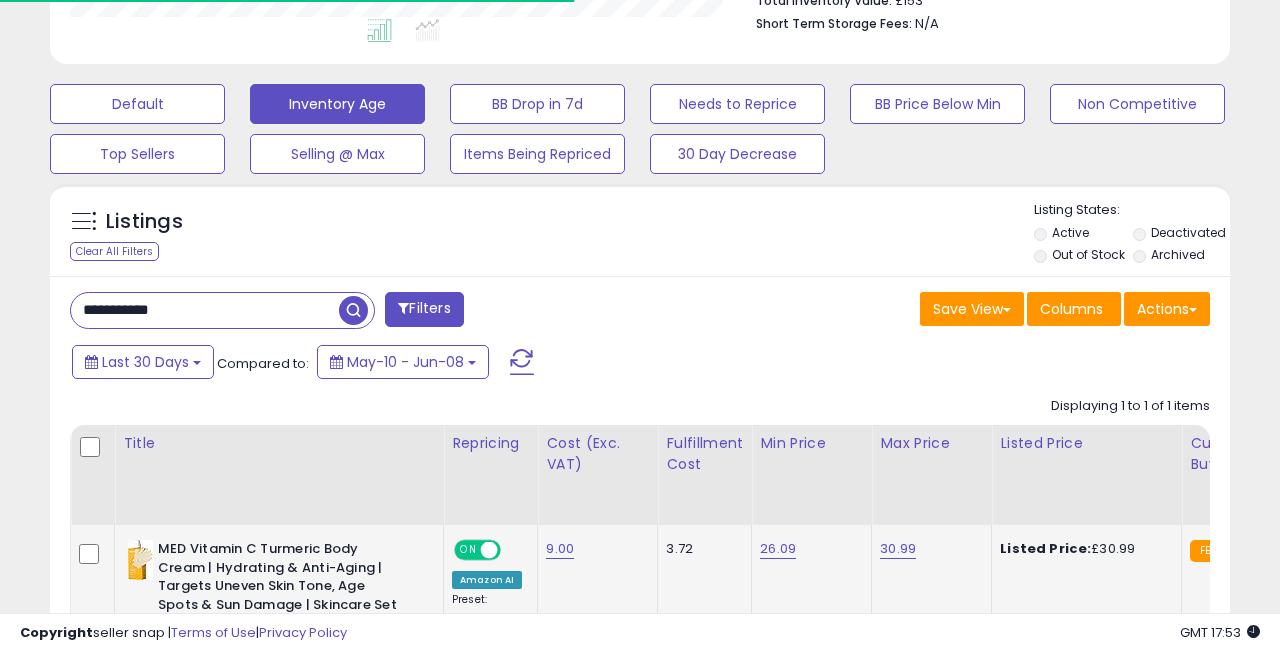 click on "30.99" at bounding box center [898, 549] 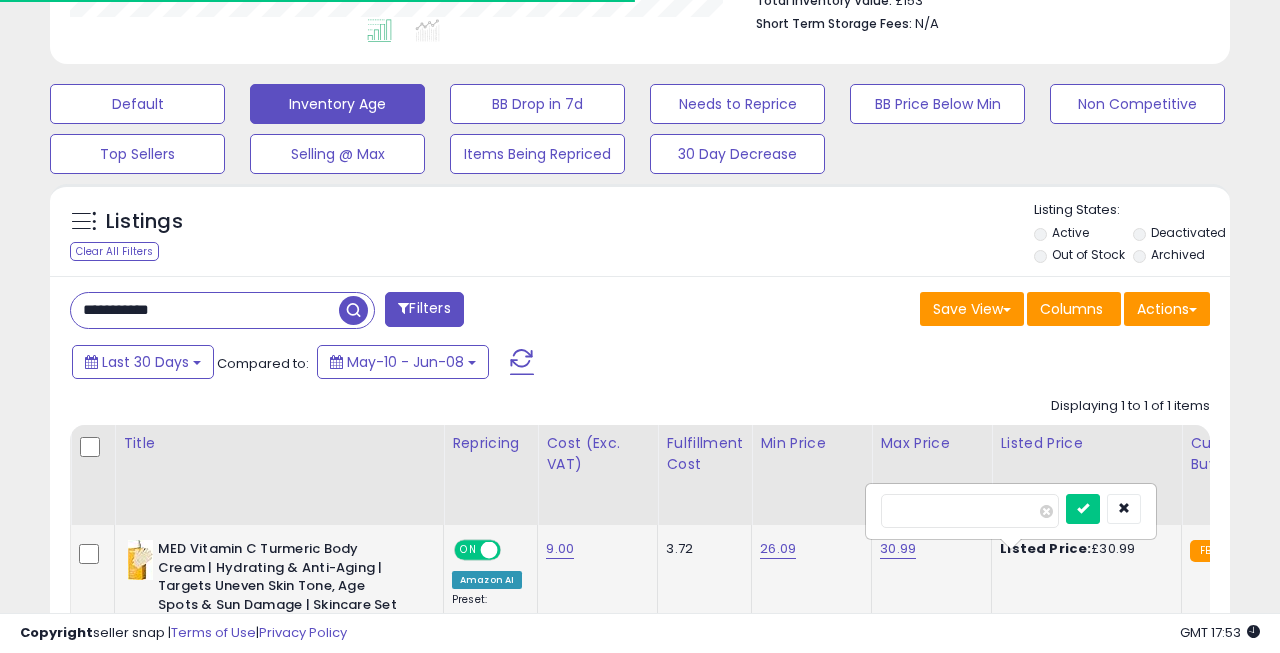 scroll, scrollTop: 999590, scrollLeft: 999317, axis: both 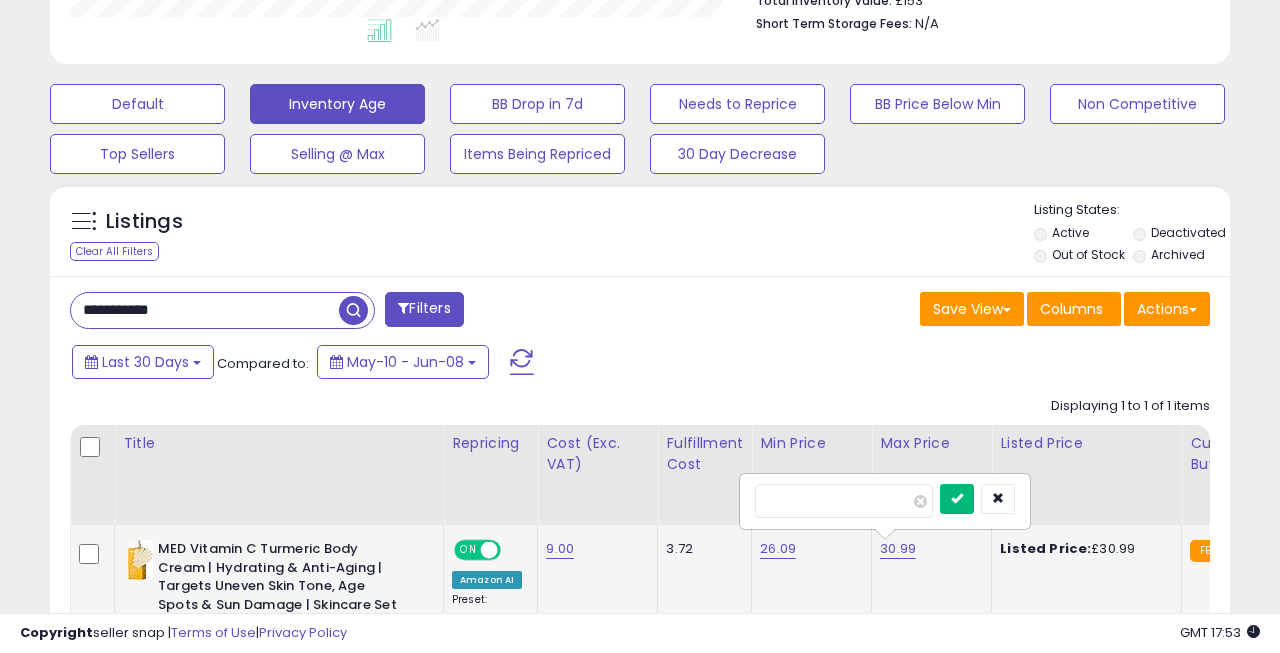 type on "*****" 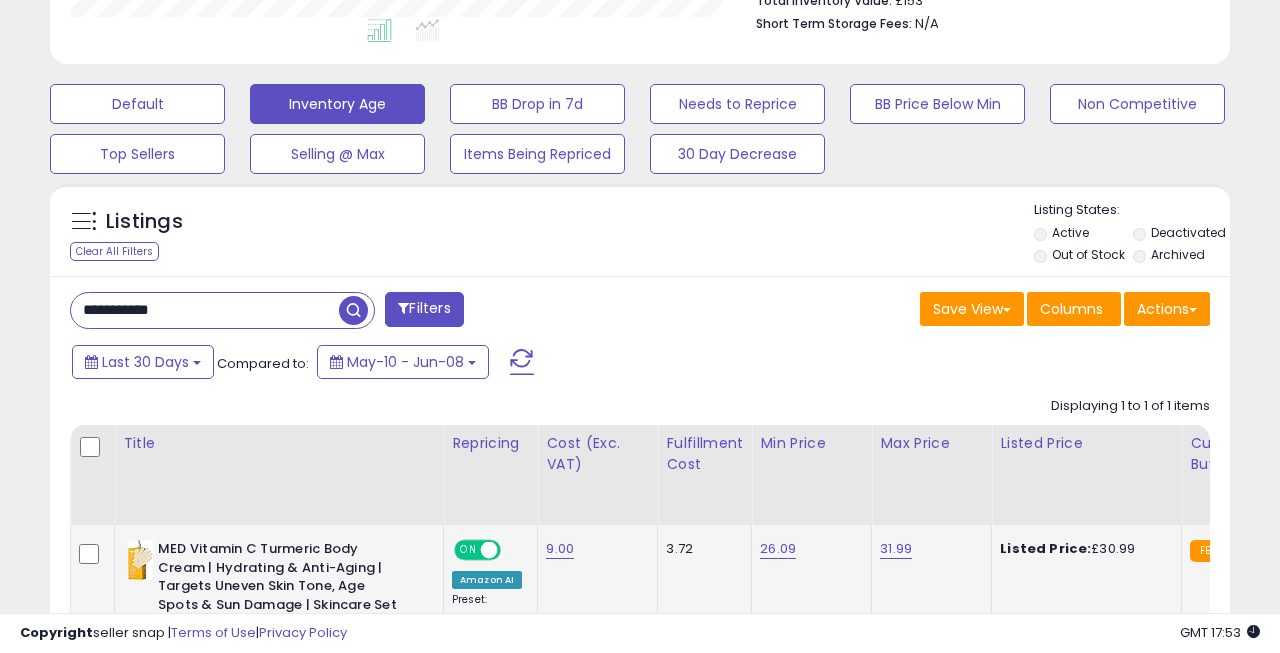 drag, startPoint x: 231, startPoint y: 303, endPoint x: 80, endPoint y: 300, distance: 151.0298 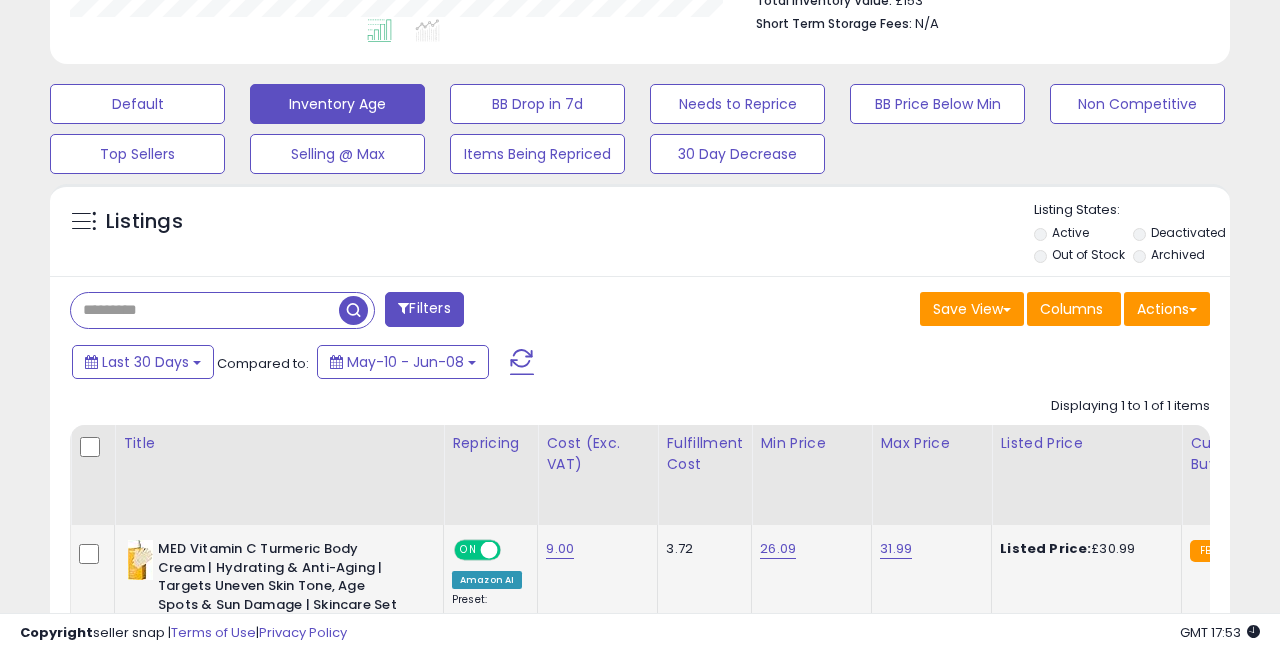 paste on "**********" 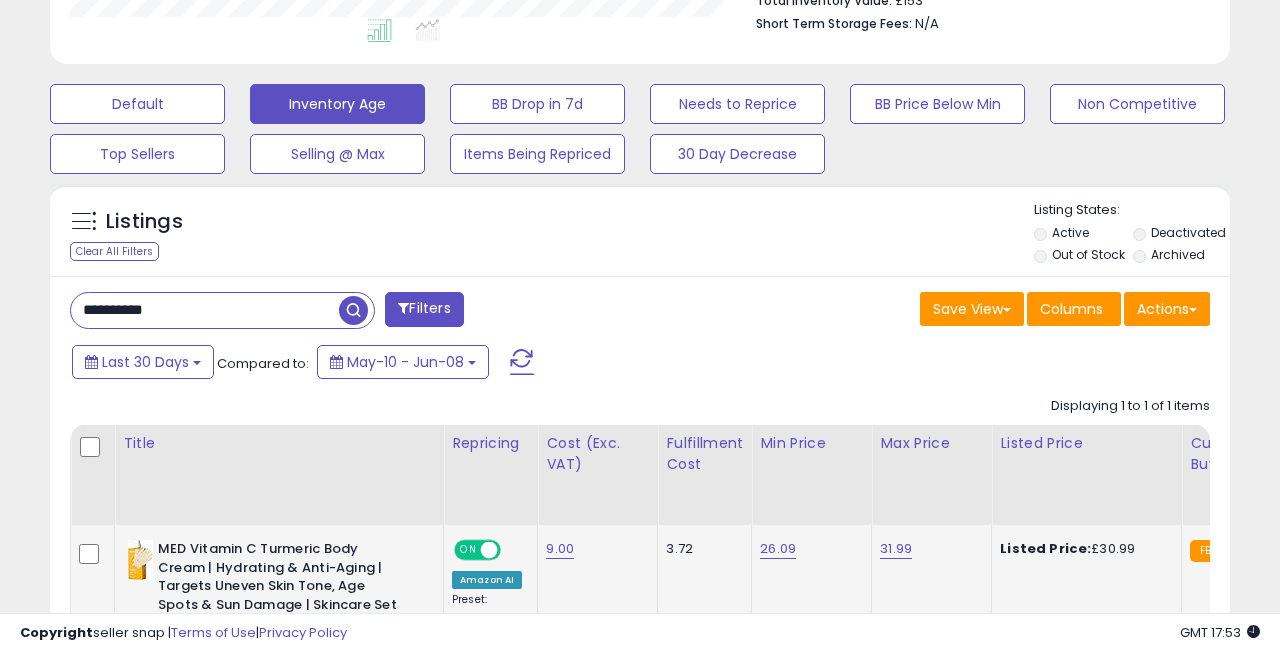 type on "**********" 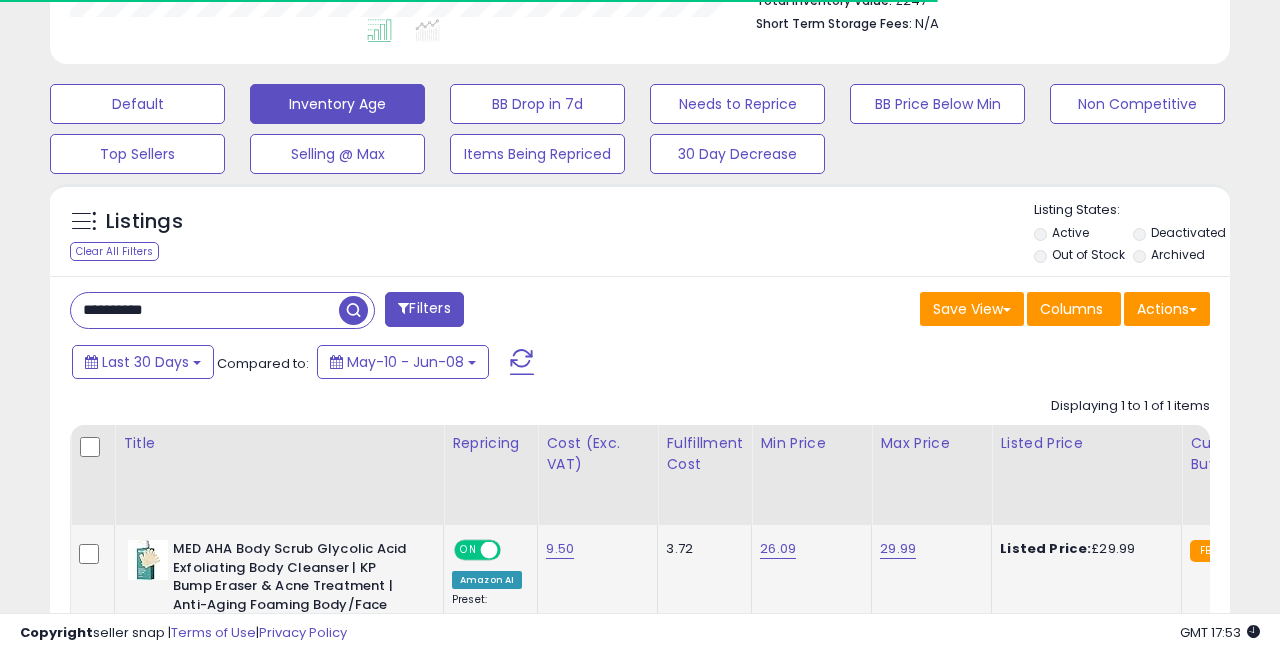 click on "29.99" at bounding box center [89, 540] 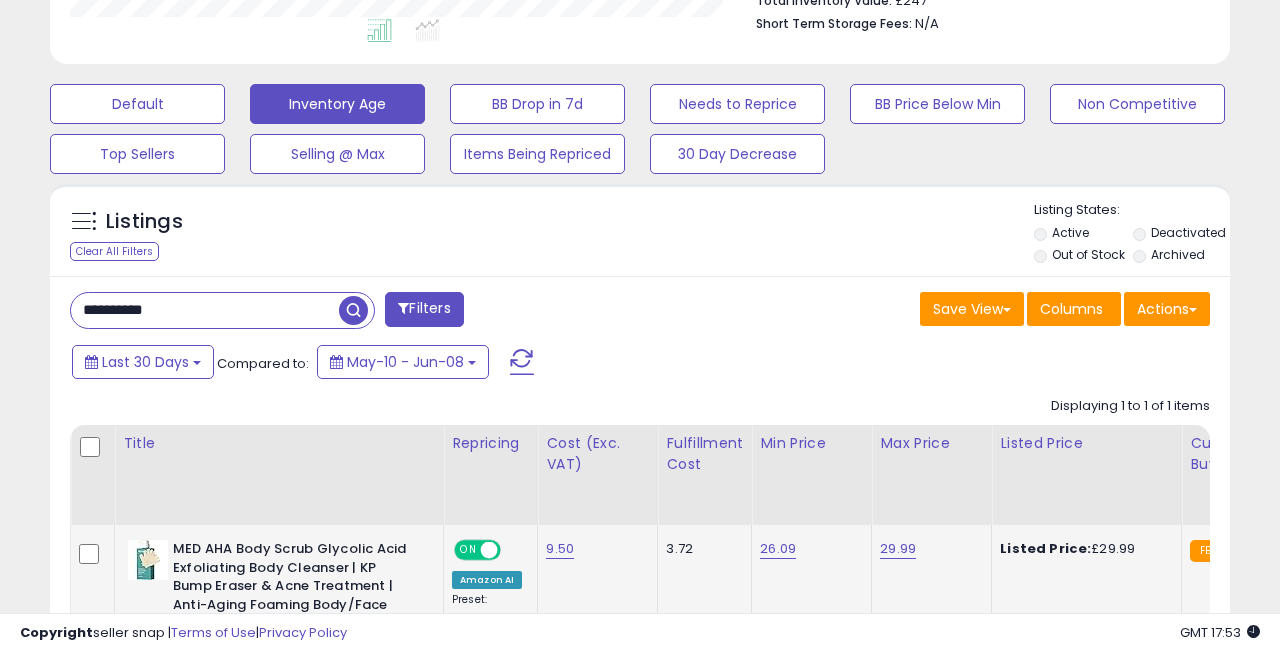 scroll, scrollTop: 999590, scrollLeft: 999317, axis: both 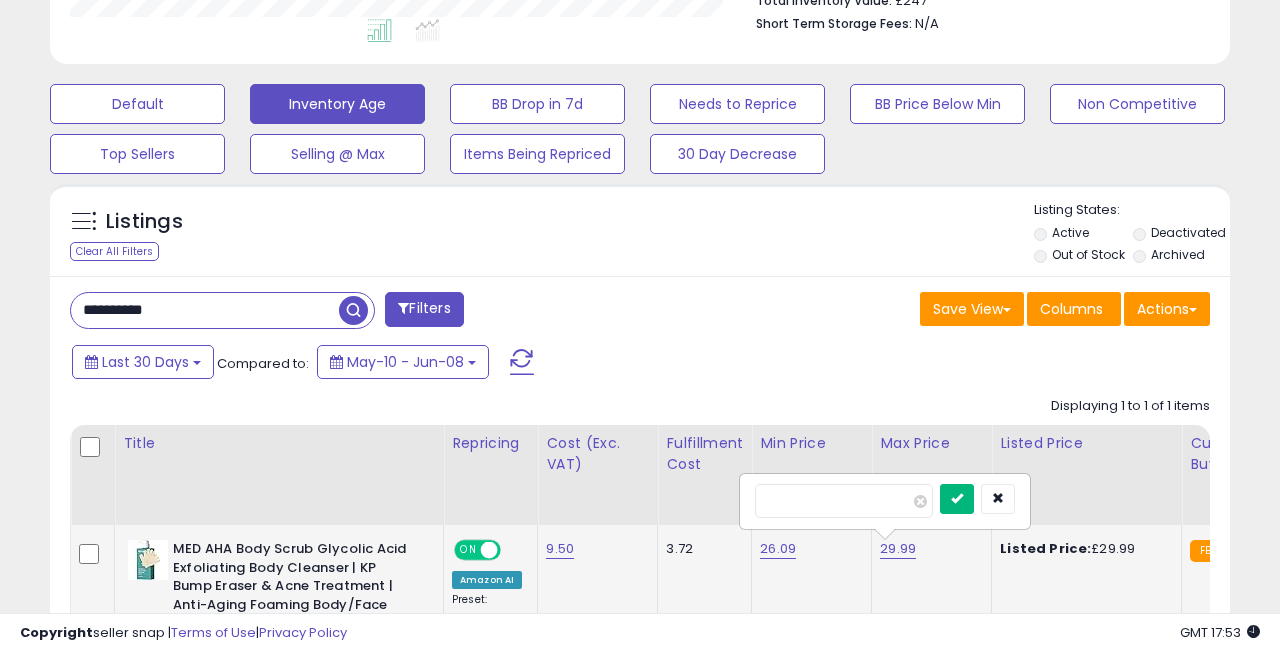 type on "*****" 